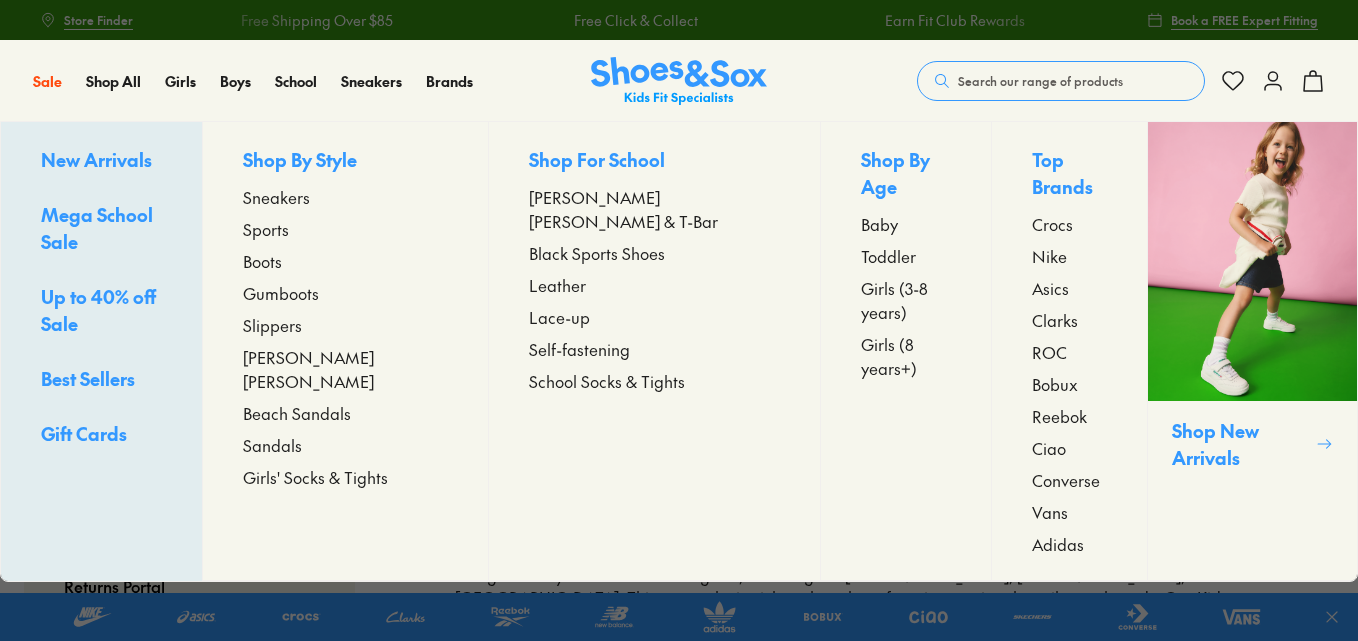 scroll, scrollTop: 0, scrollLeft: 0, axis: both 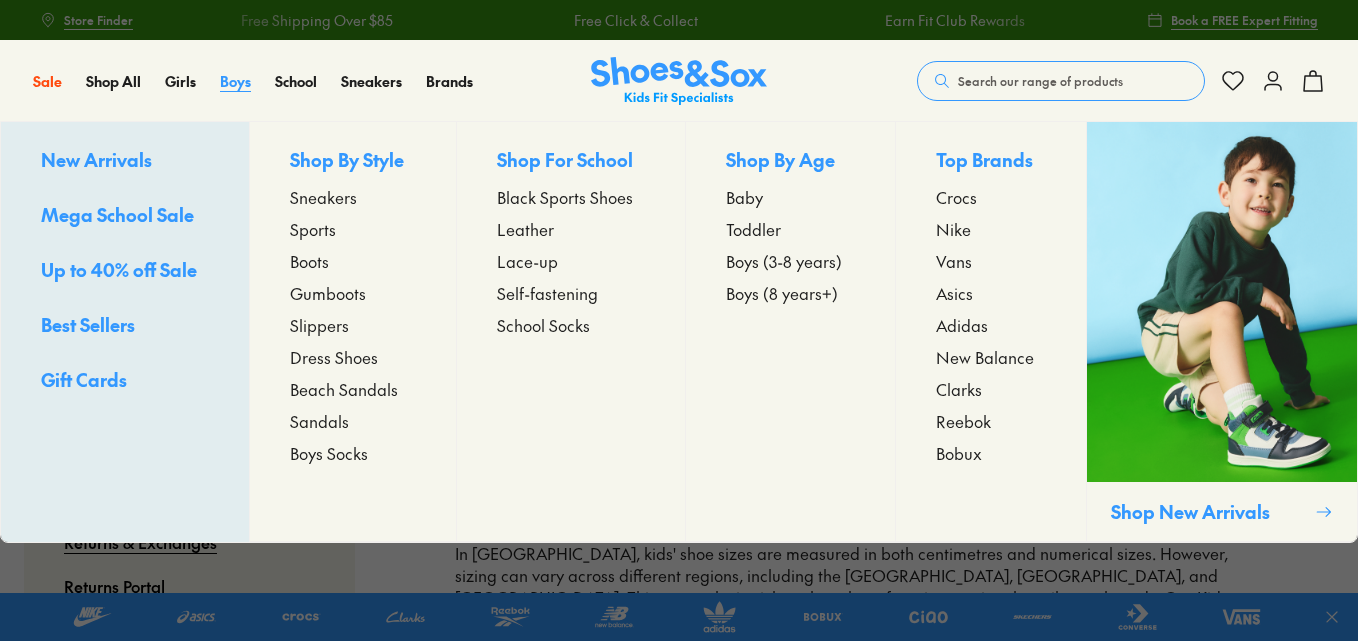 click on "Boys" at bounding box center (235, 81) 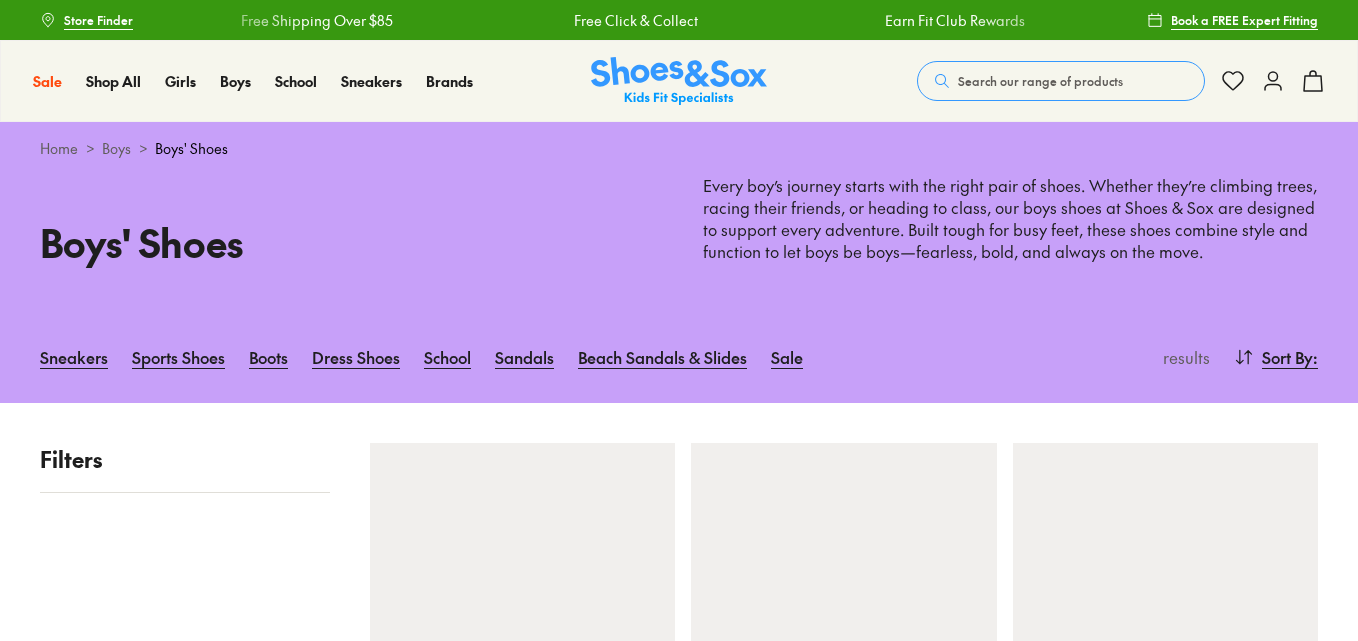 scroll, scrollTop: 0, scrollLeft: 0, axis: both 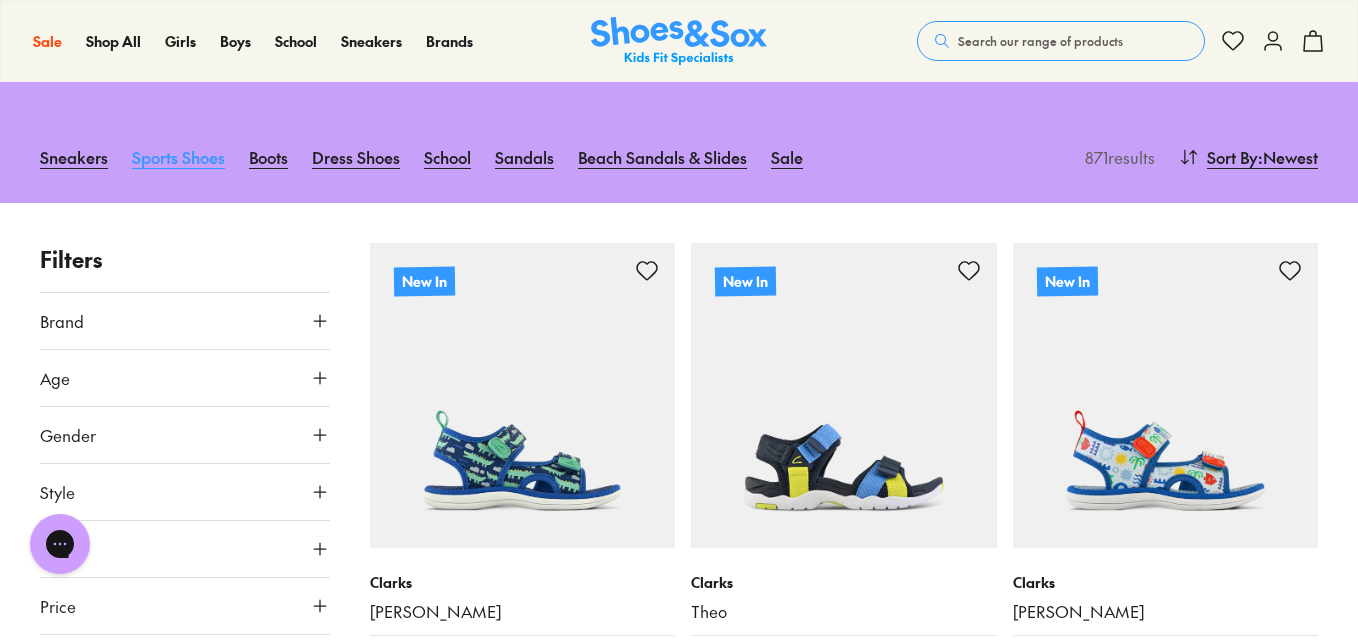 click on "Sports Shoes" at bounding box center [178, 157] 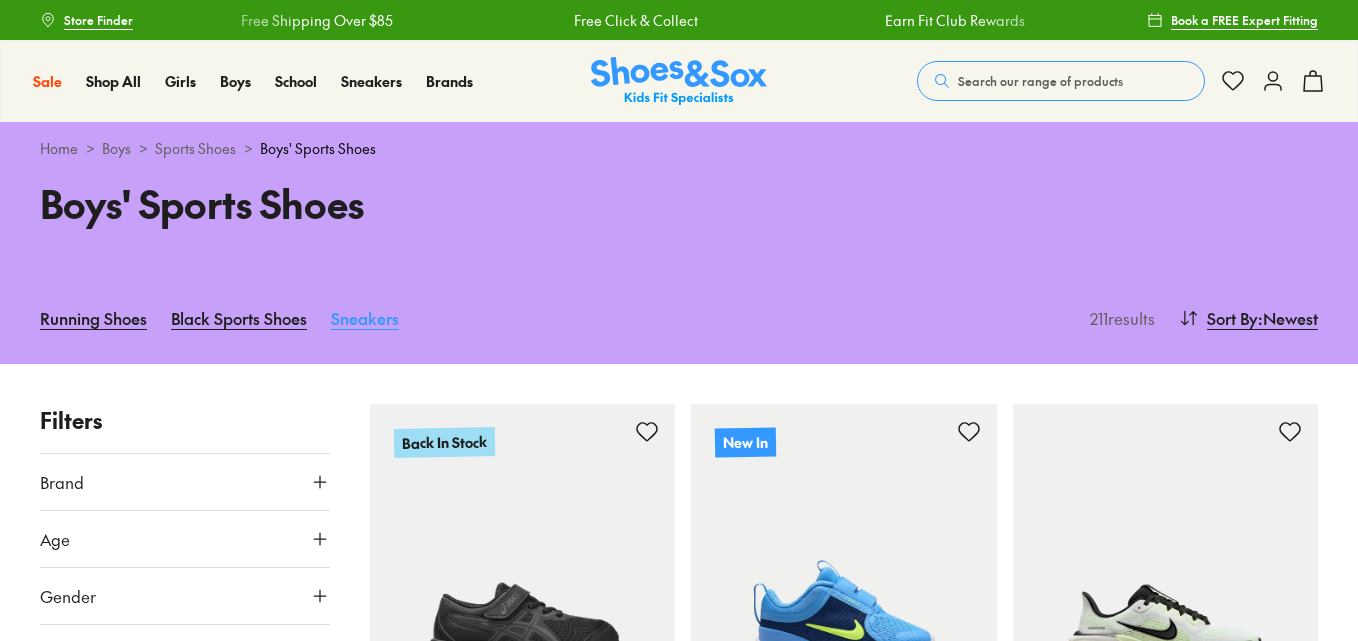 scroll, scrollTop: 0, scrollLeft: 0, axis: both 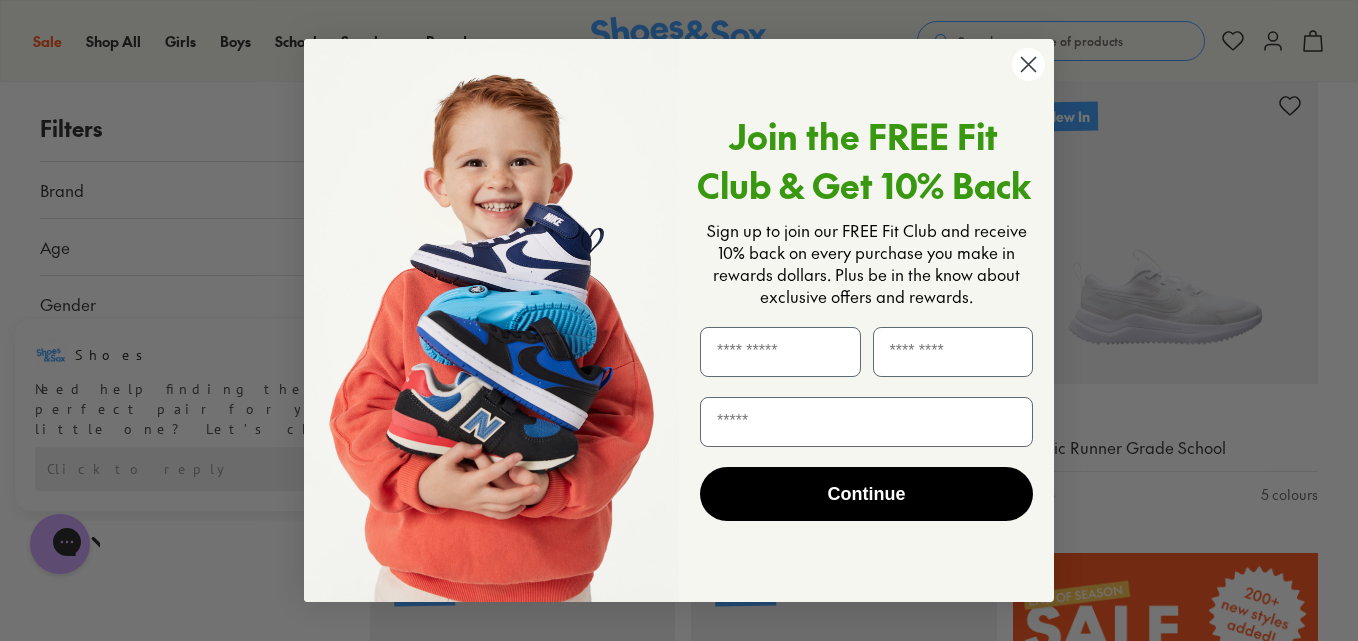 click 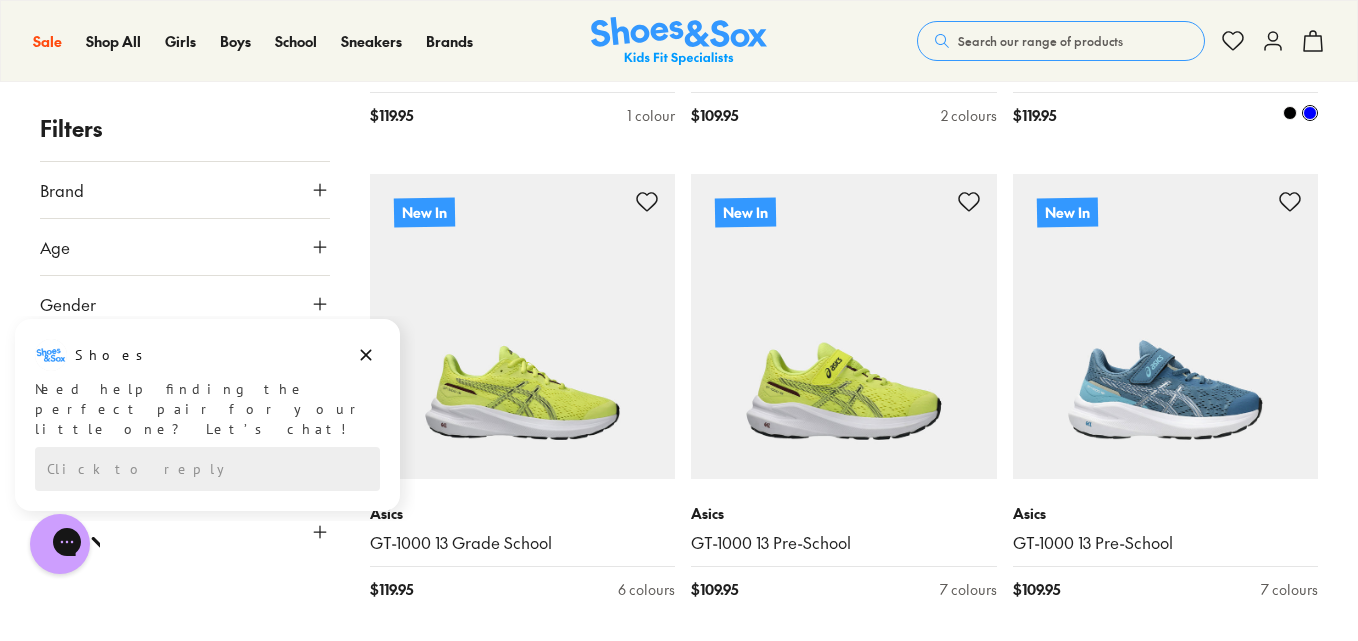 scroll, scrollTop: 4900, scrollLeft: 0, axis: vertical 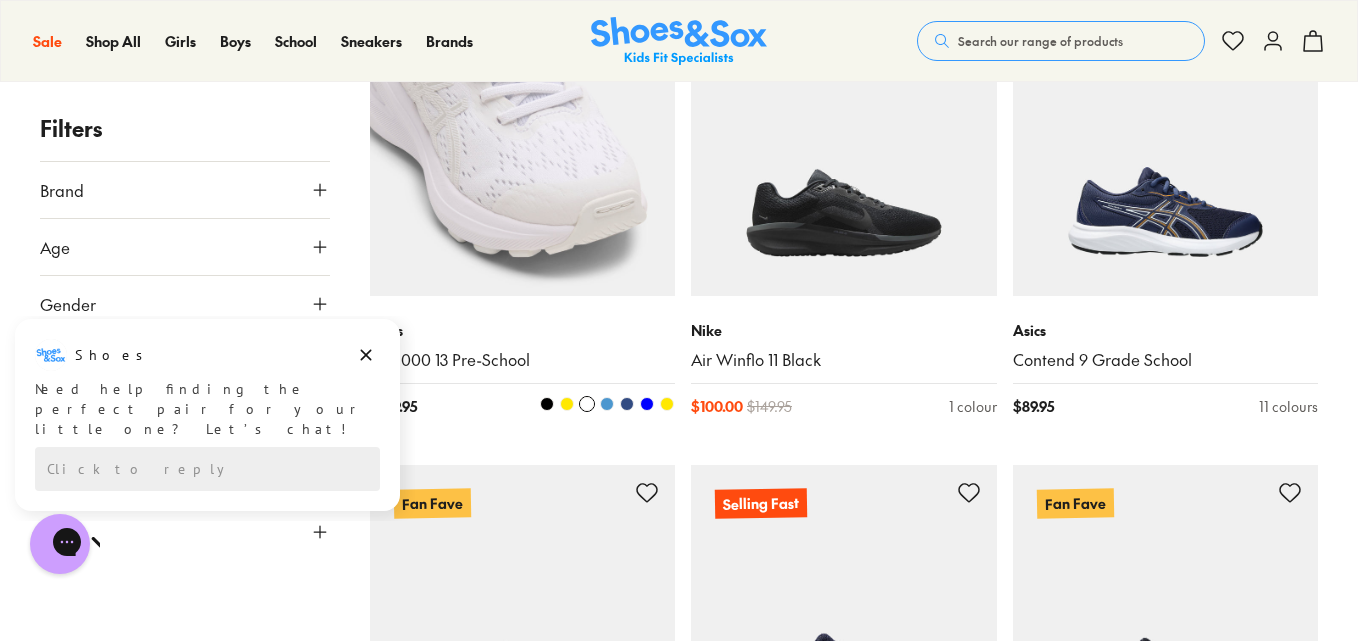 click at bounding box center [607, 404] 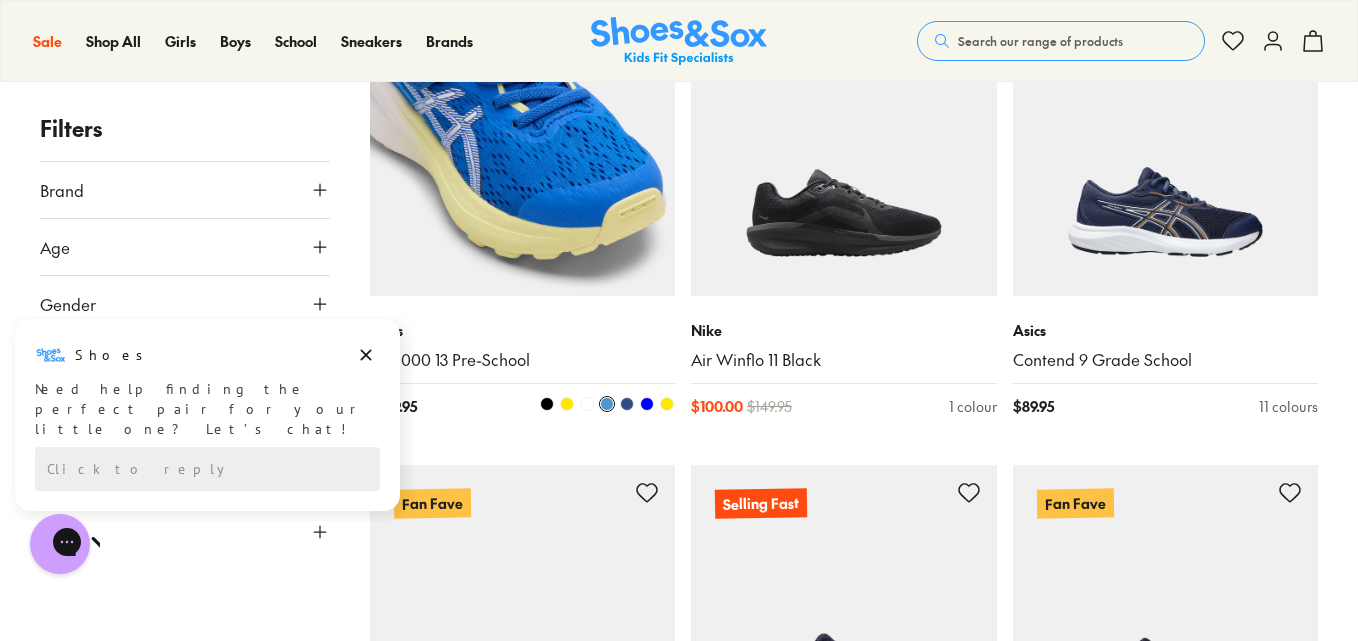 scroll, scrollTop: 11700, scrollLeft: 0, axis: vertical 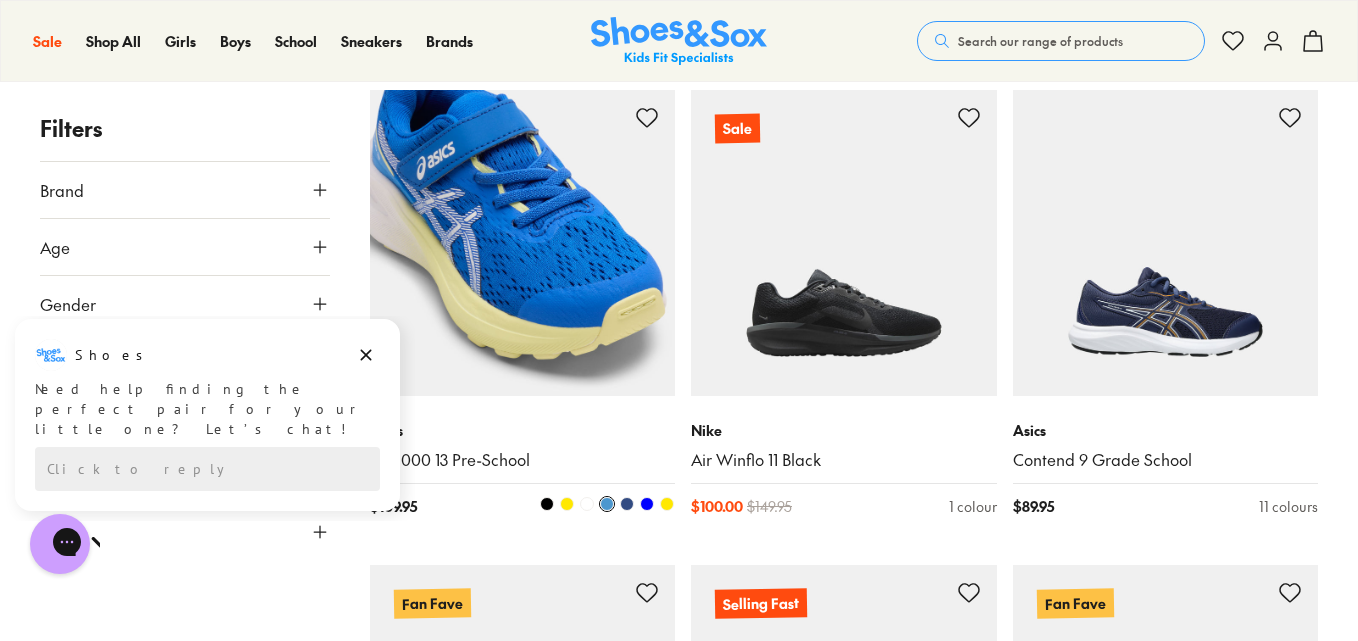 click at bounding box center (627, 504) 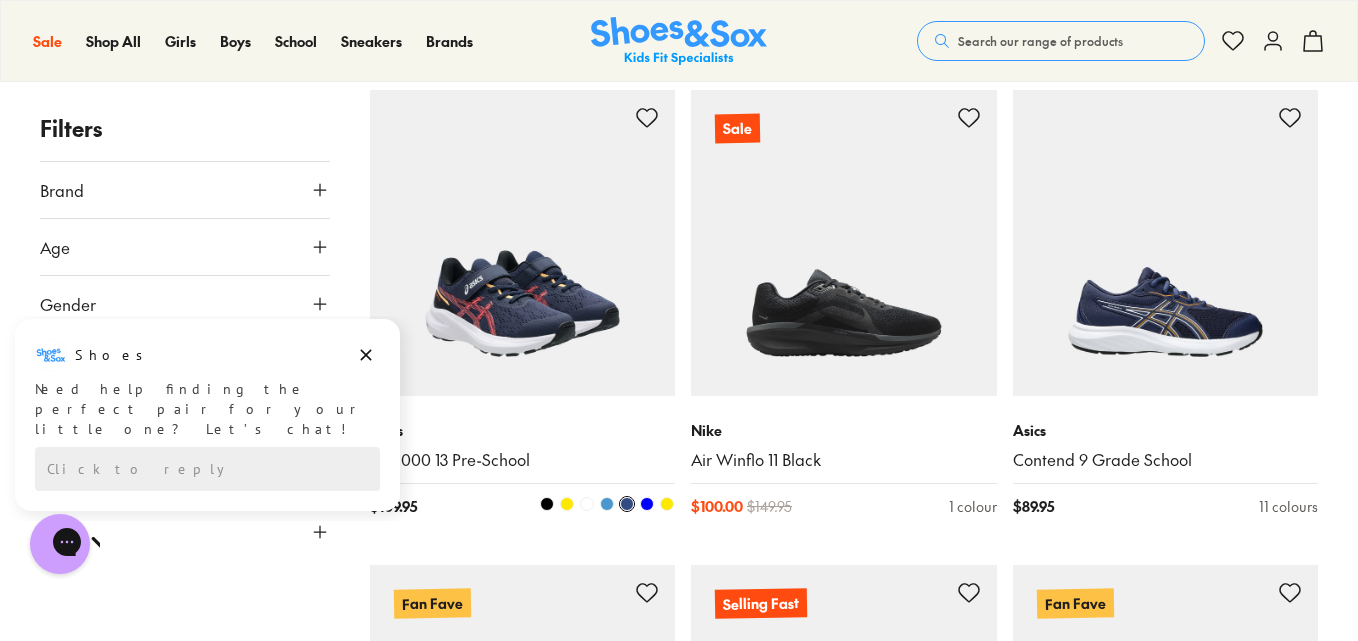 click at bounding box center (647, 504) 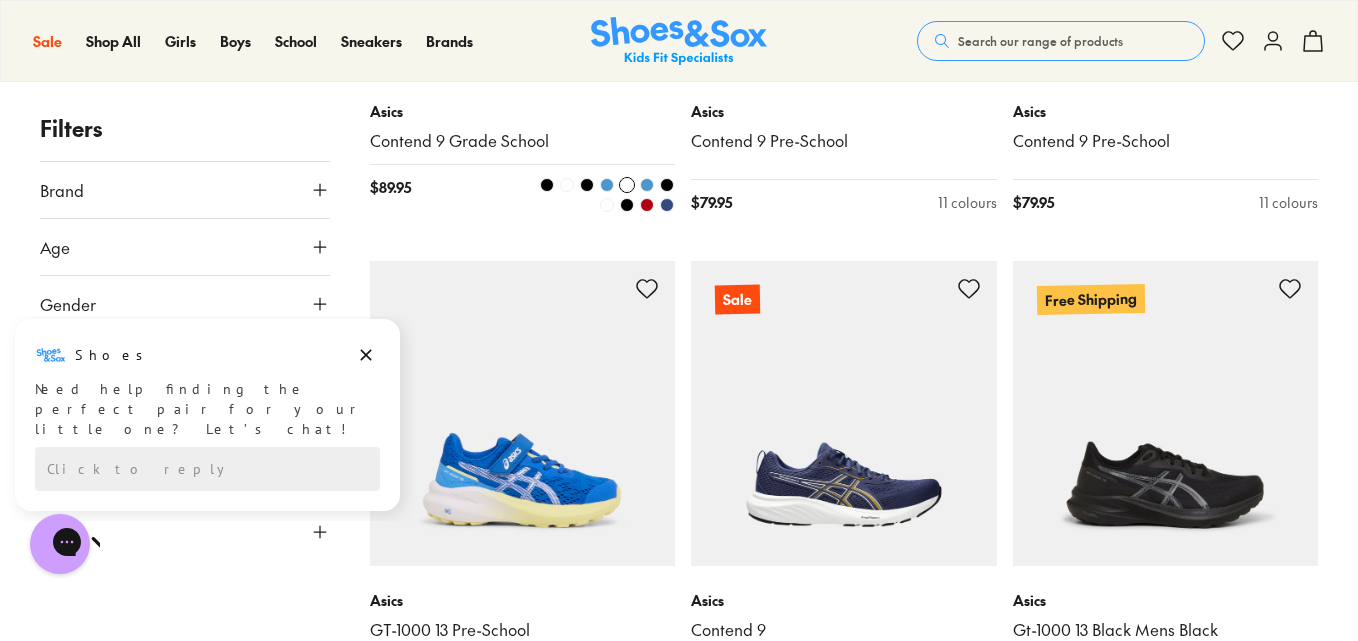 scroll, scrollTop: 12500, scrollLeft: 0, axis: vertical 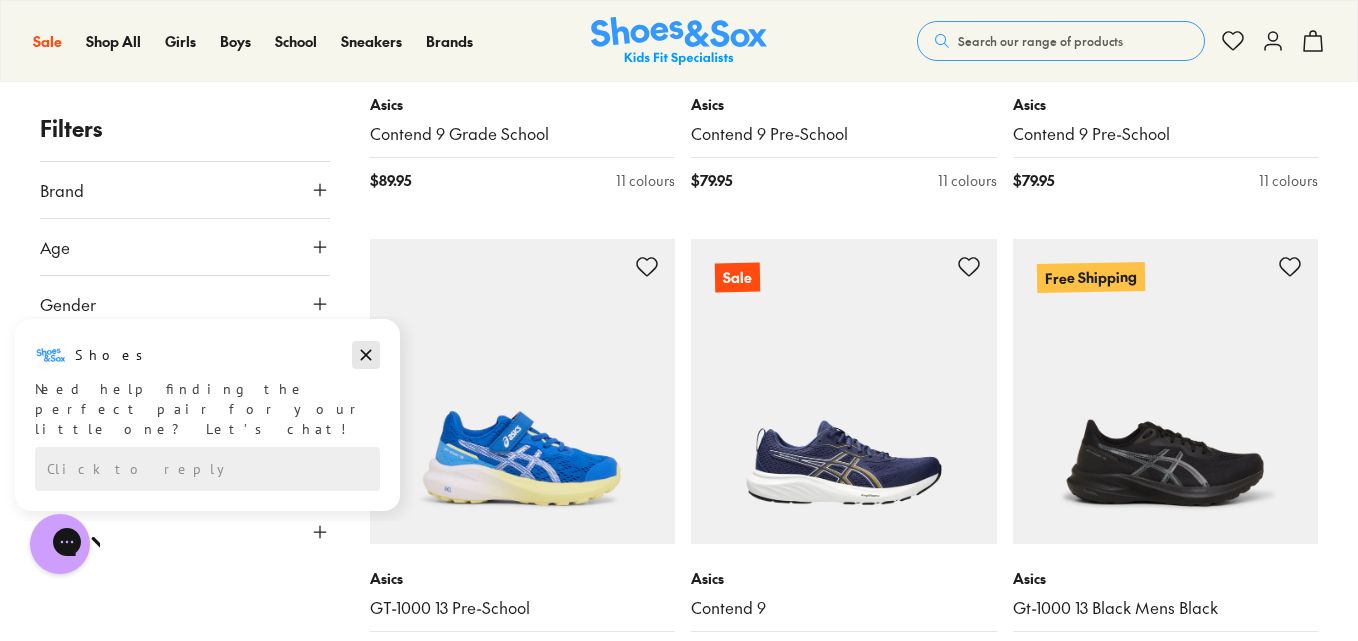 click 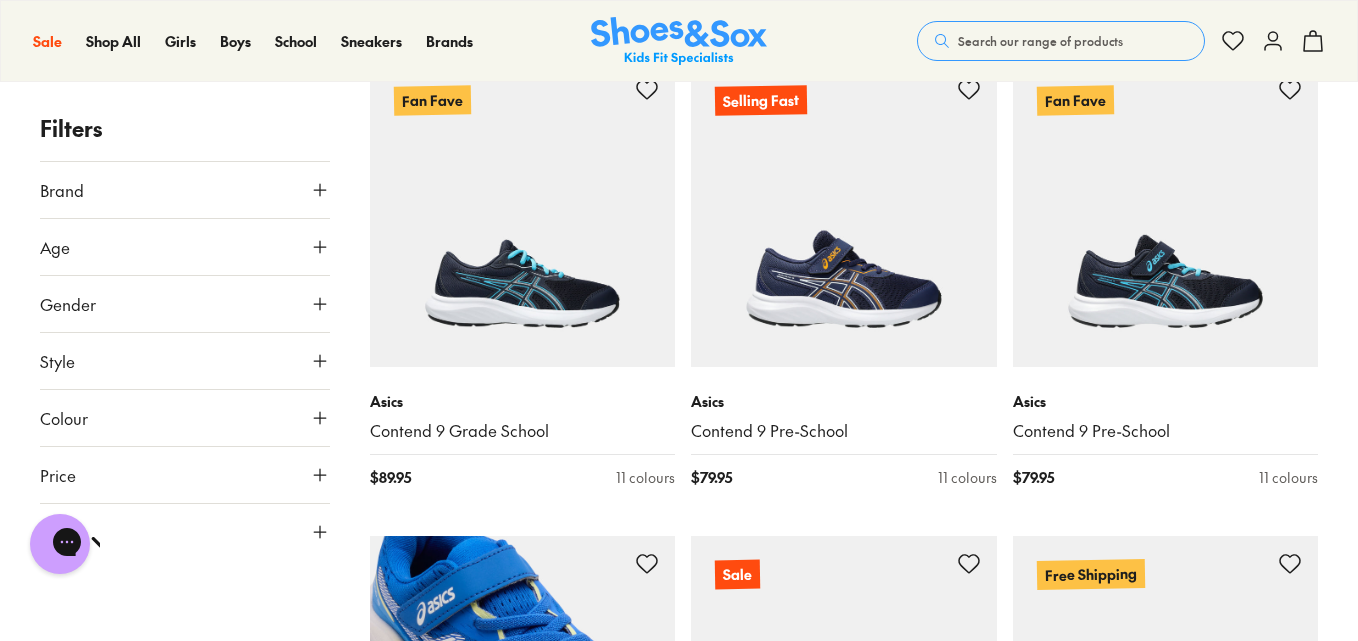 scroll, scrollTop: 12200, scrollLeft: 0, axis: vertical 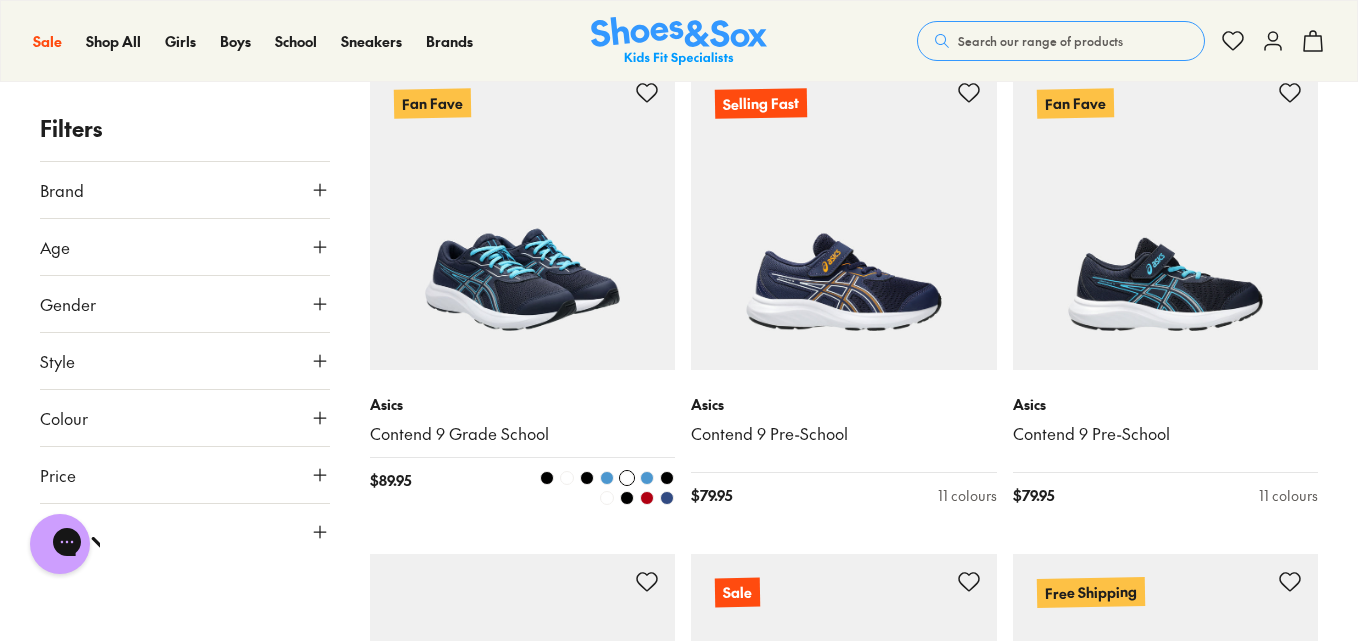 click at bounding box center [607, 478] 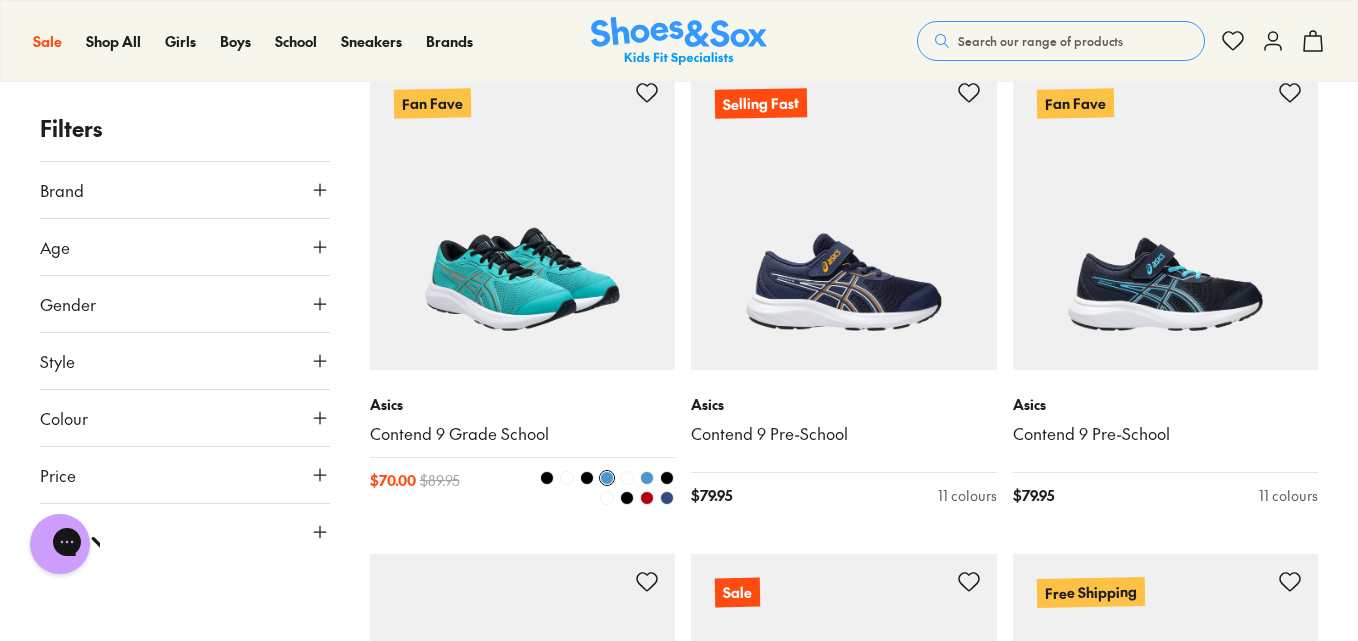 click at bounding box center (567, 478) 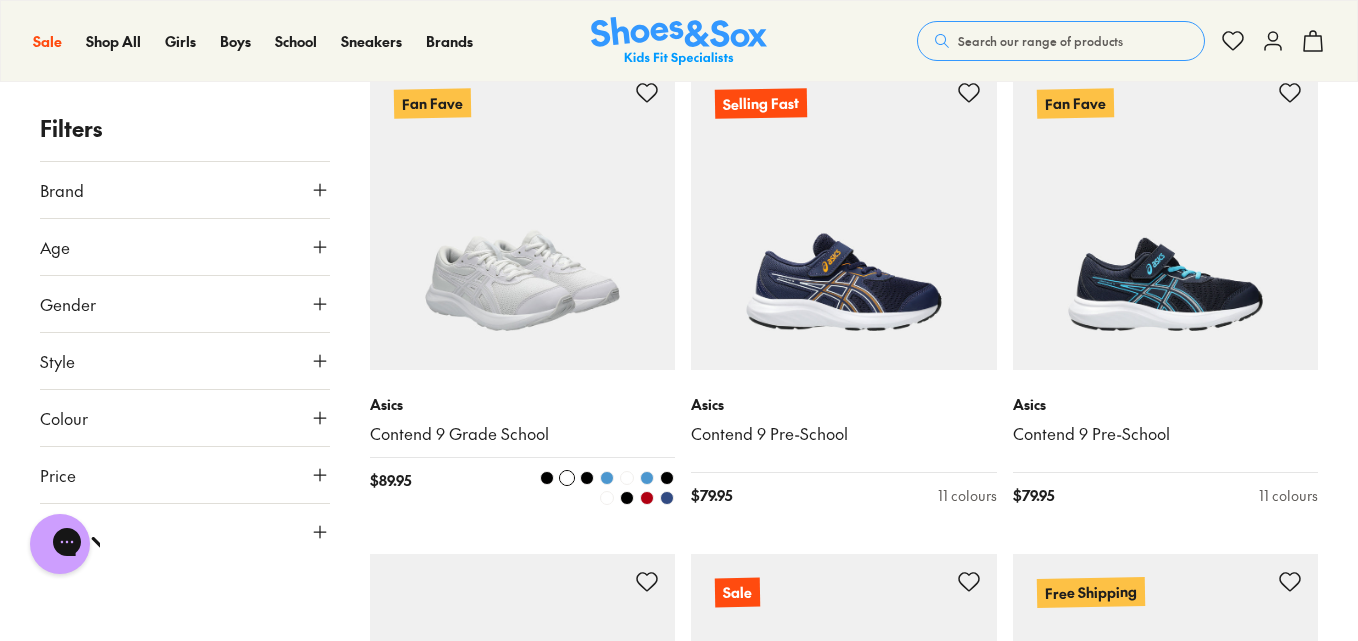 click at bounding box center (598, 488) 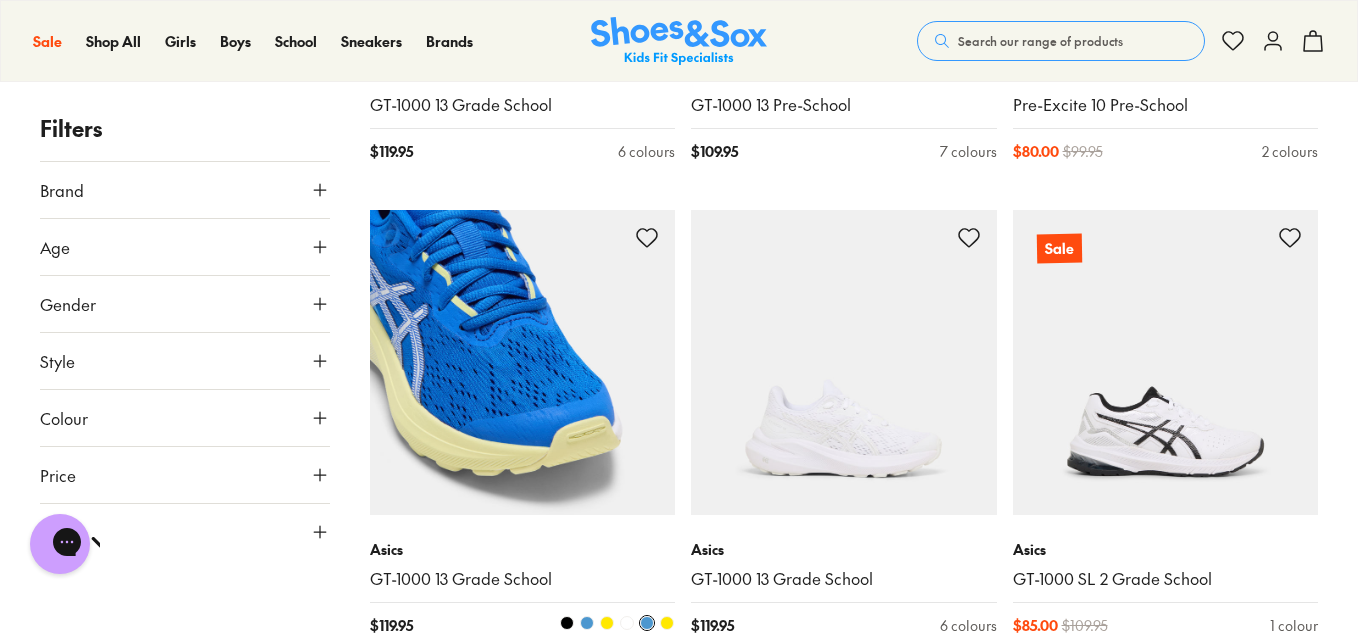 scroll, scrollTop: 11100, scrollLeft: 0, axis: vertical 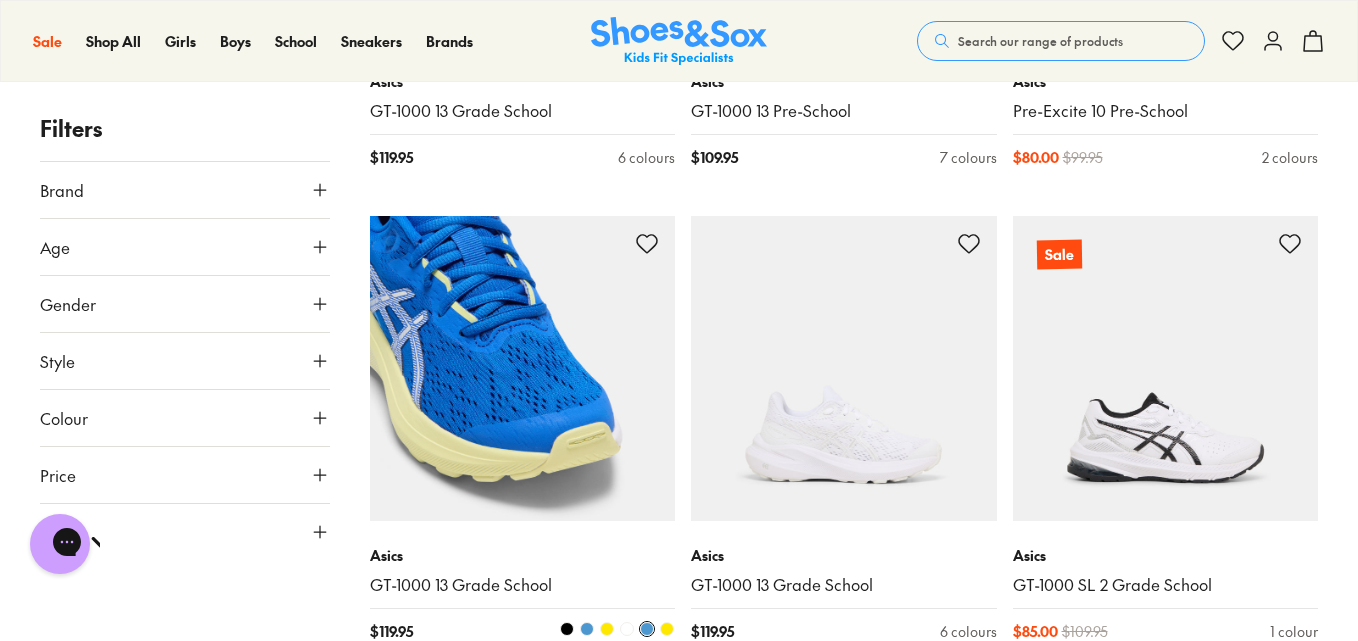 click at bounding box center [567, 629] 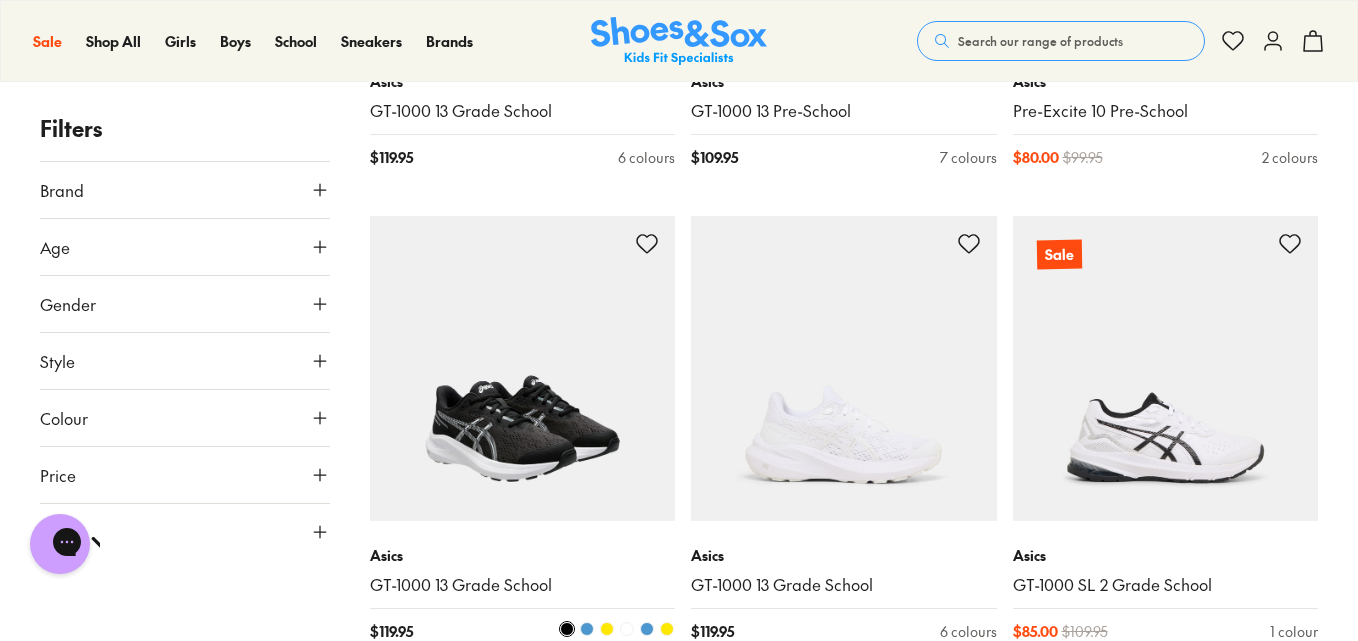 scroll, scrollTop: 11200, scrollLeft: 0, axis: vertical 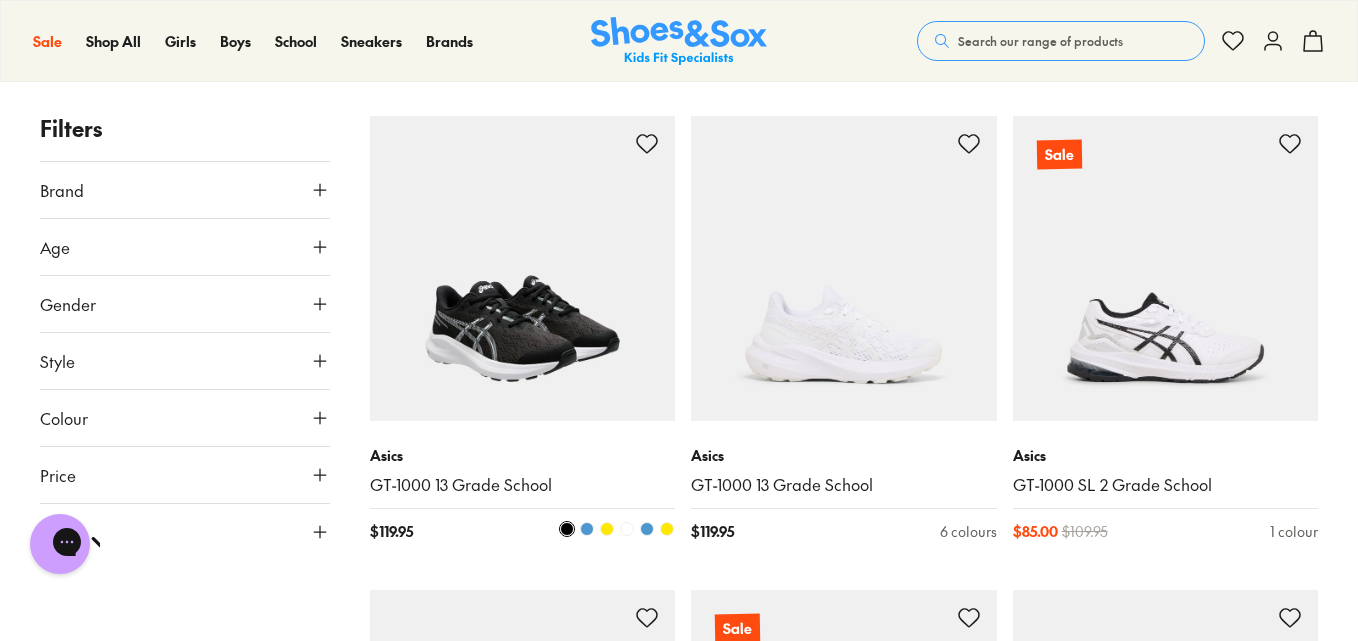 click at bounding box center [627, 529] 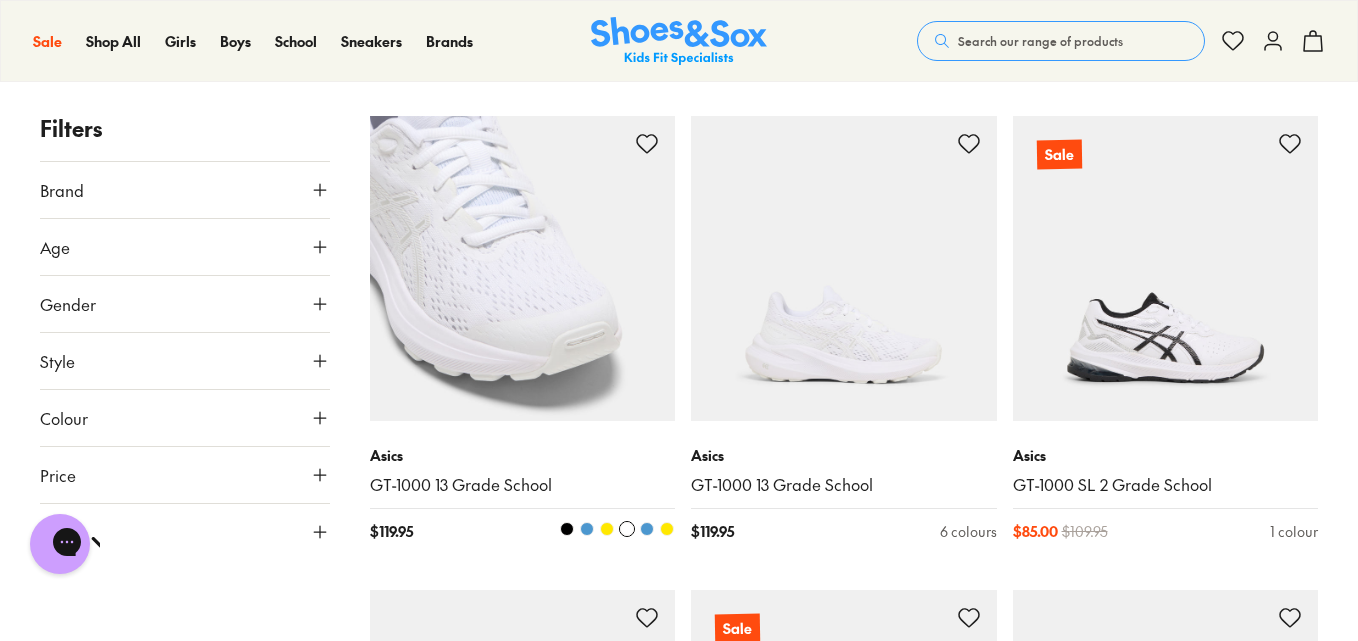click at bounding box center (667, 529) 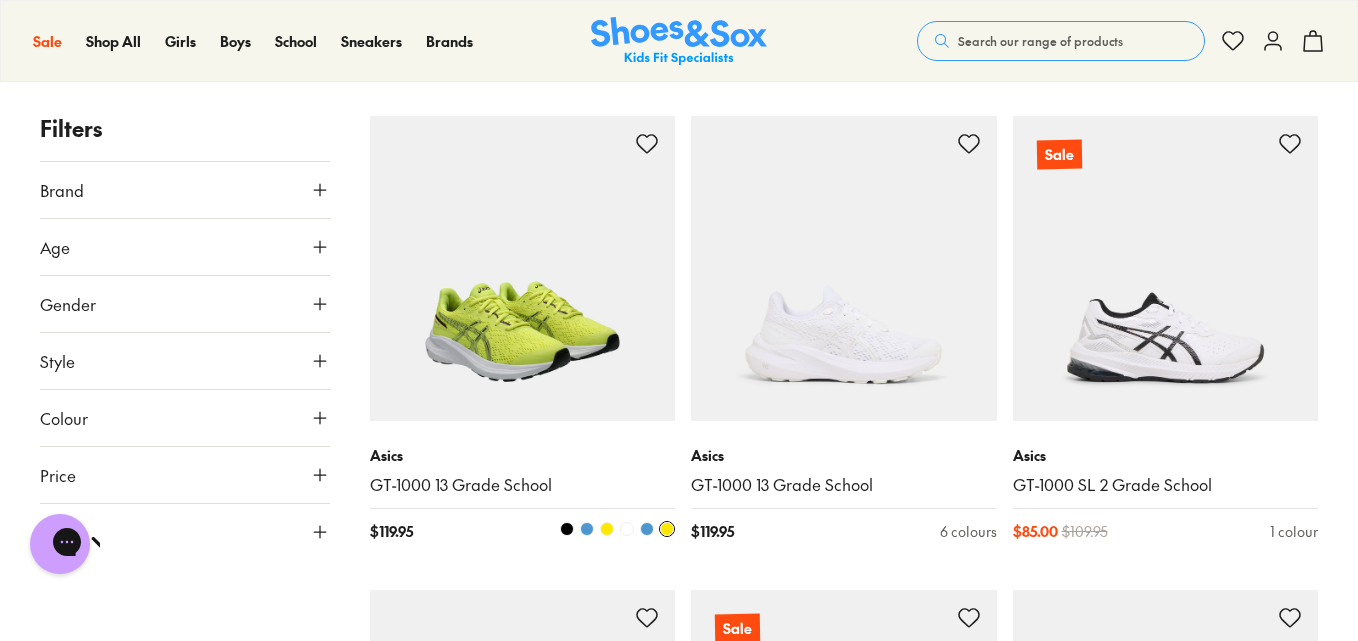 click at bounding box center [647, 529] 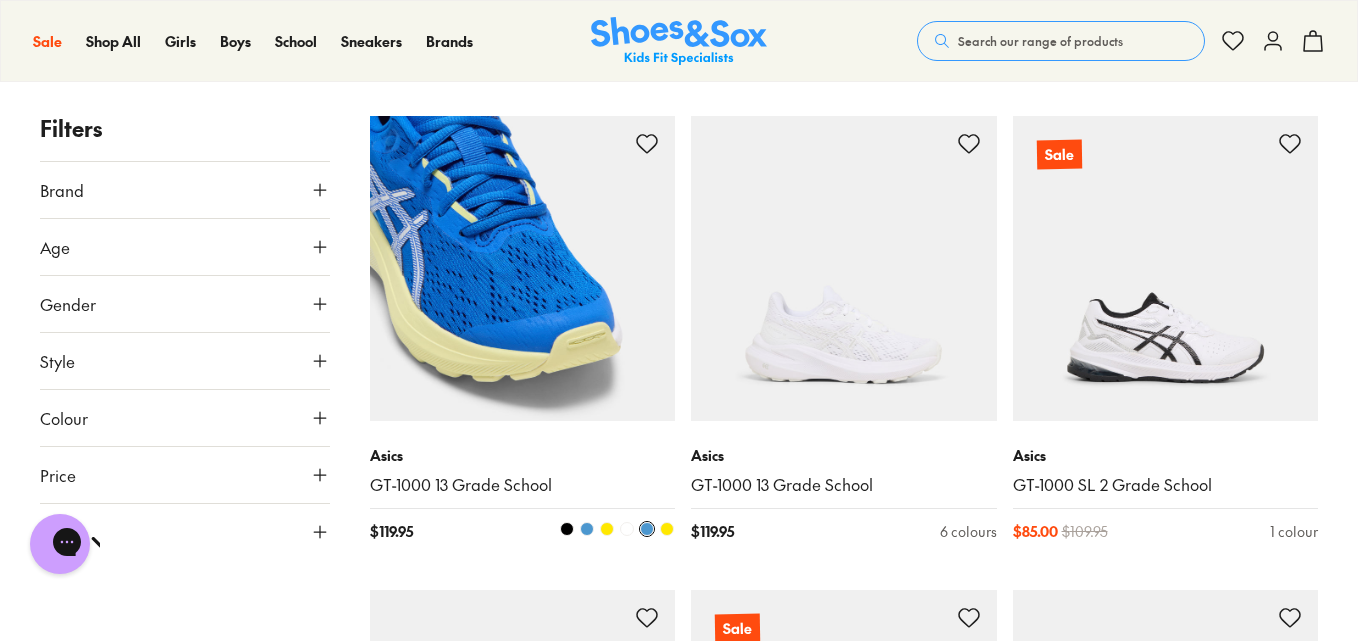click at bounding box center [523, 269] 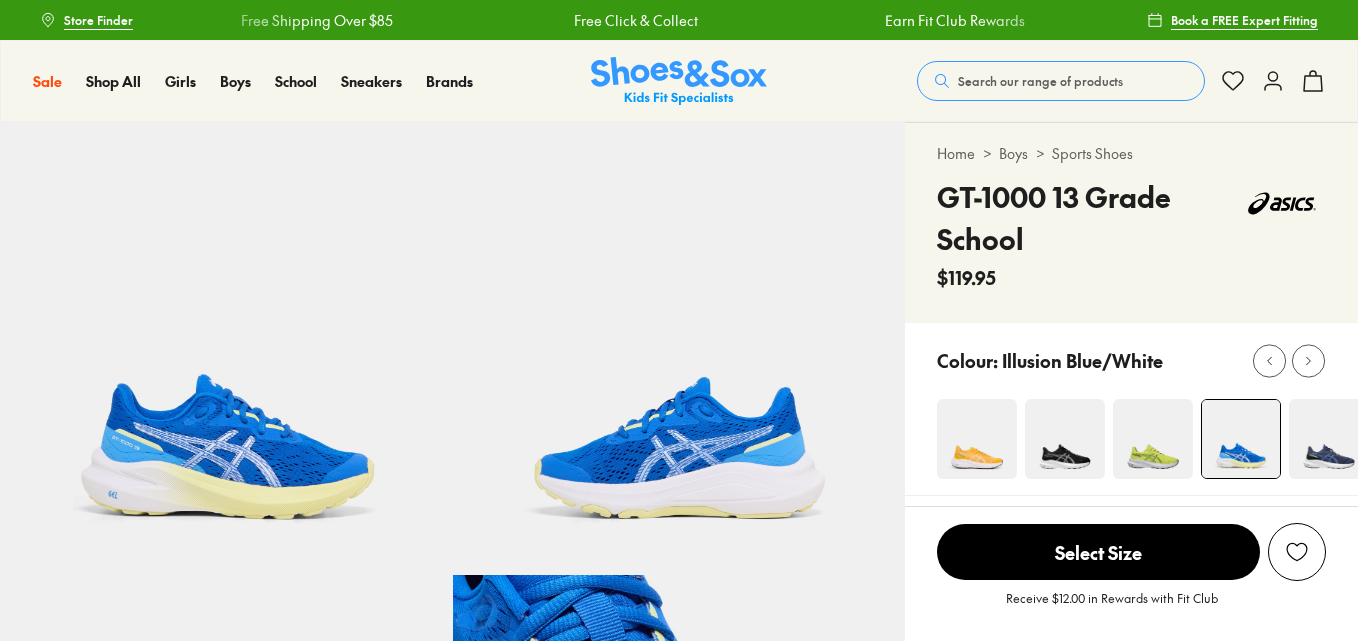 scroll, scrollTop: 0, scrollLeft: 0, axis: both 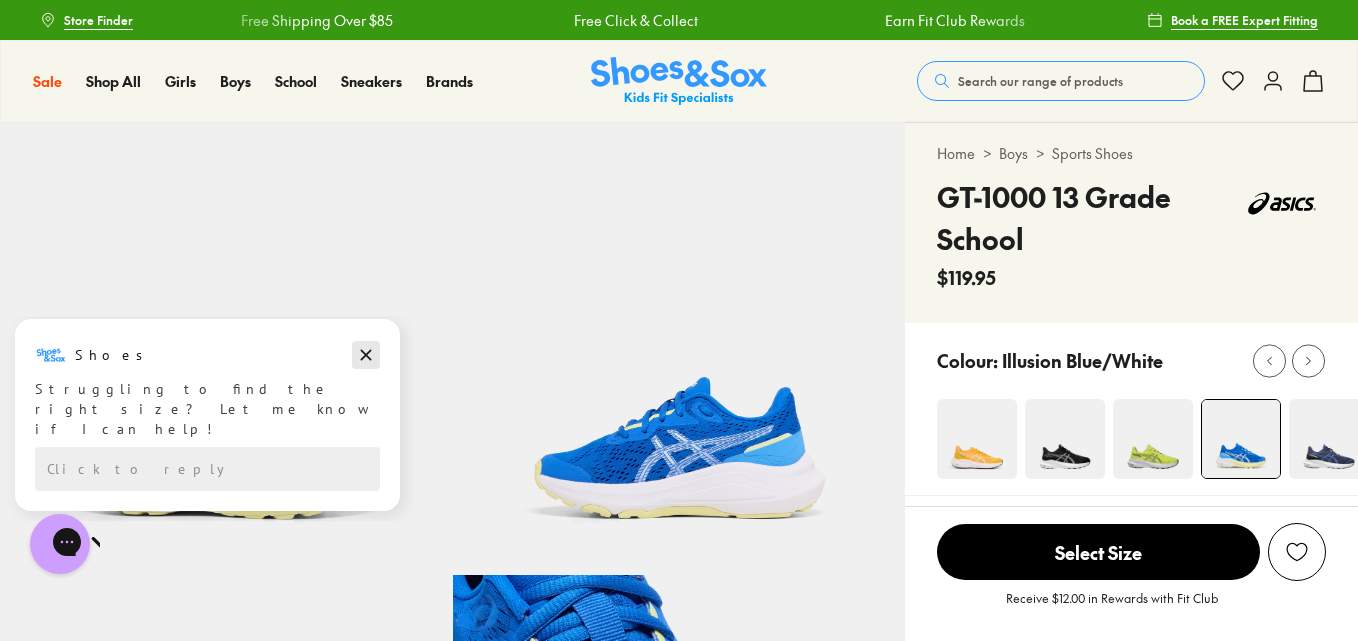 drag, startPoint x: 371, startPoint y: 357, endPoint x: 380, endPoint y: 677, distance: 320.12653 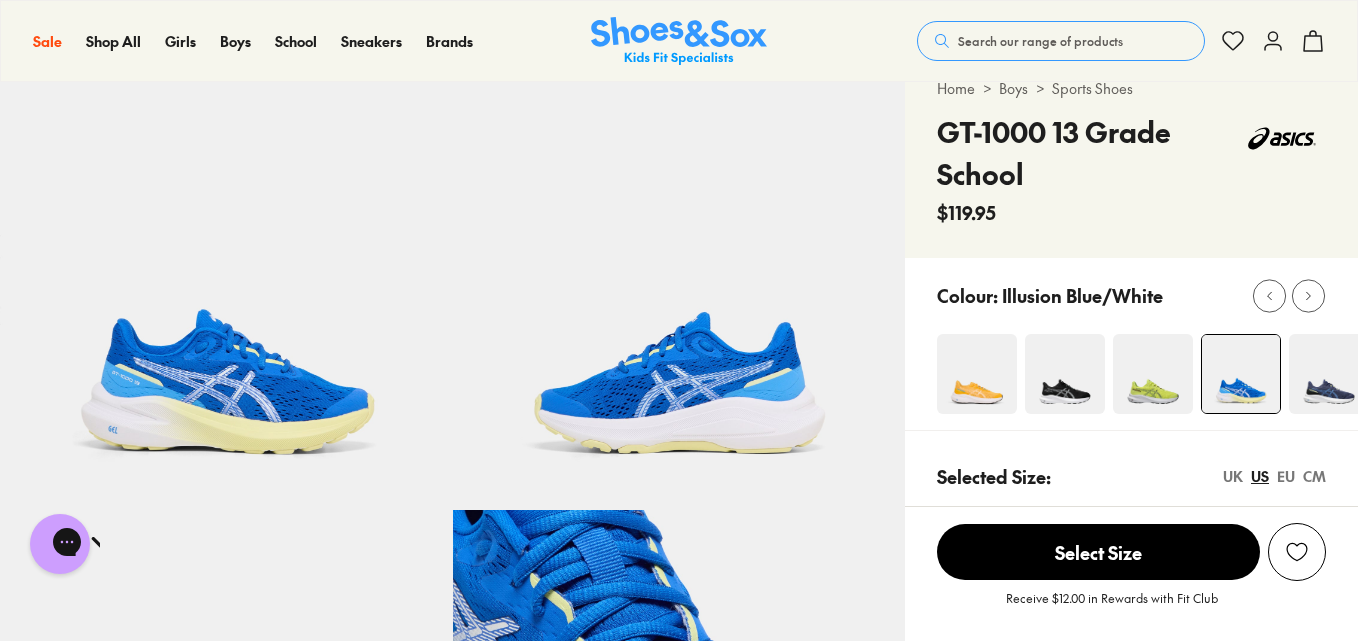 scroll, scrollTop: 100, scrollLeft: 0, axis: vertical 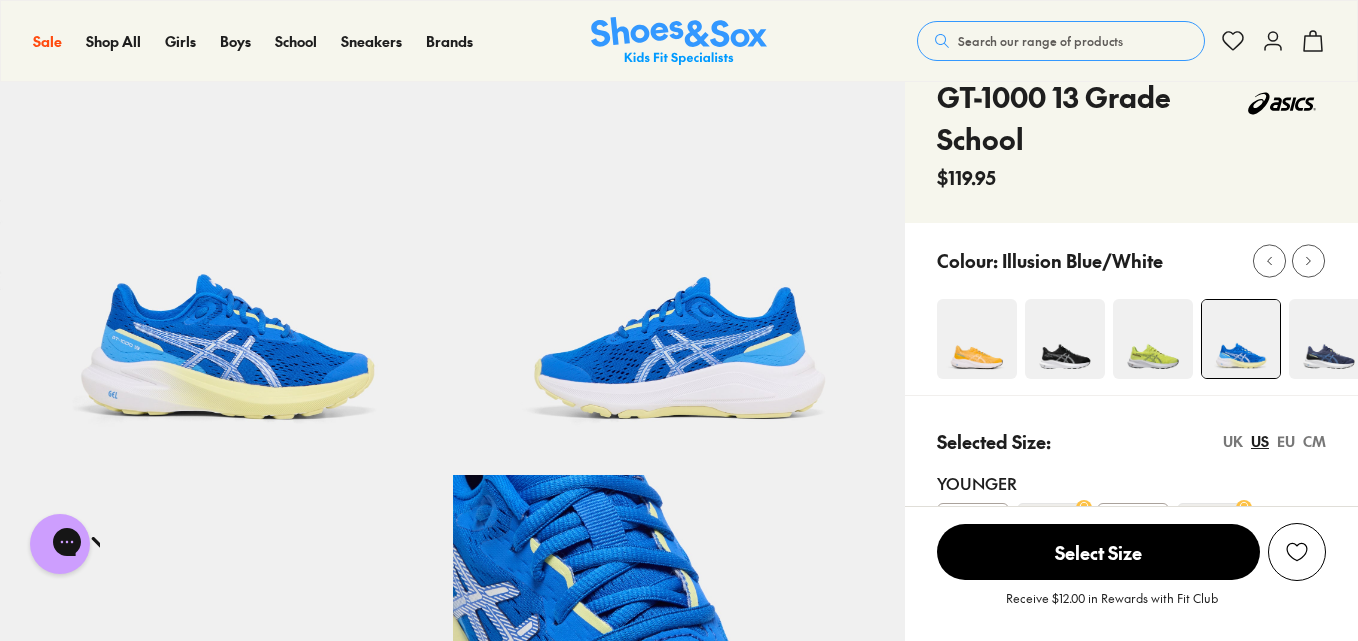 click at bounding box center [977, 339] 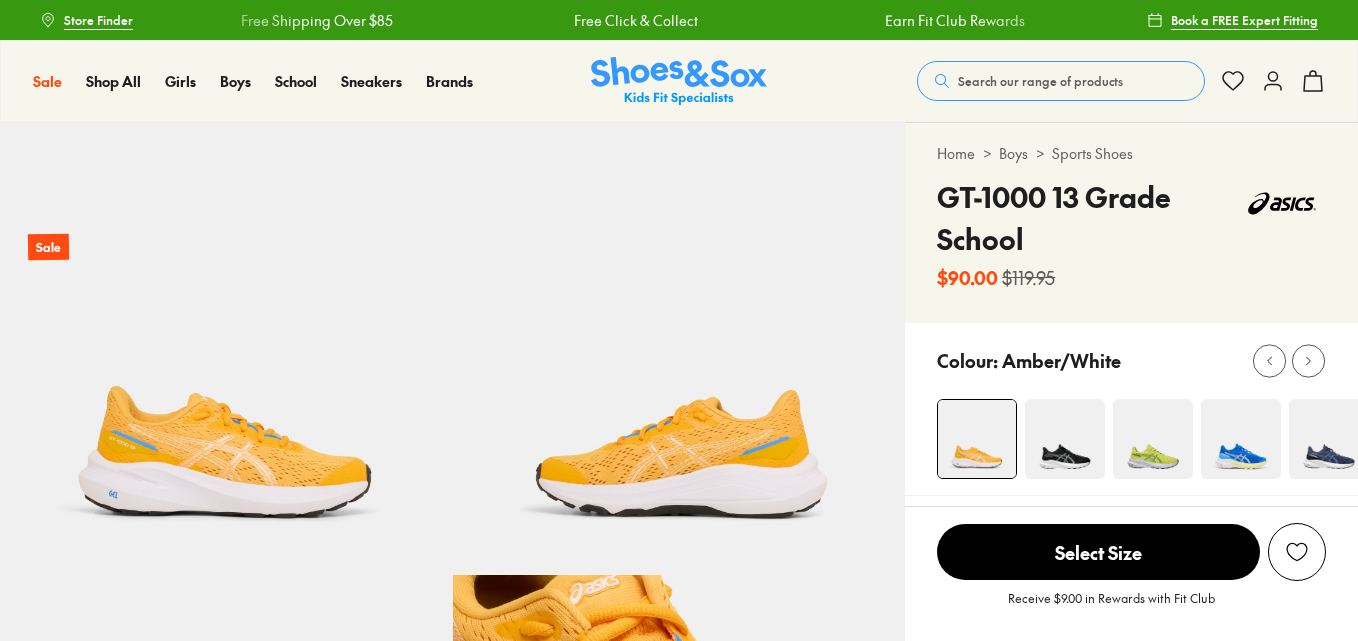 scroll, scrollTop: 0, scrollLeft: 0, axis: both 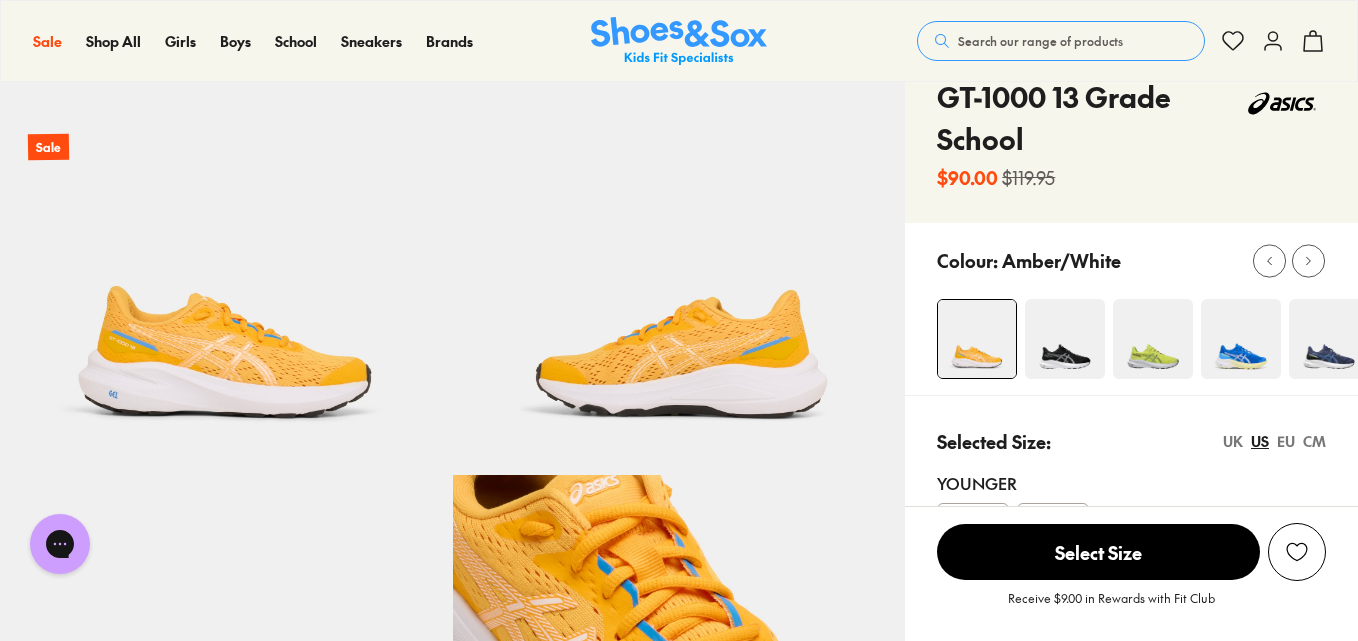 click at bounding box center [1065, 339] 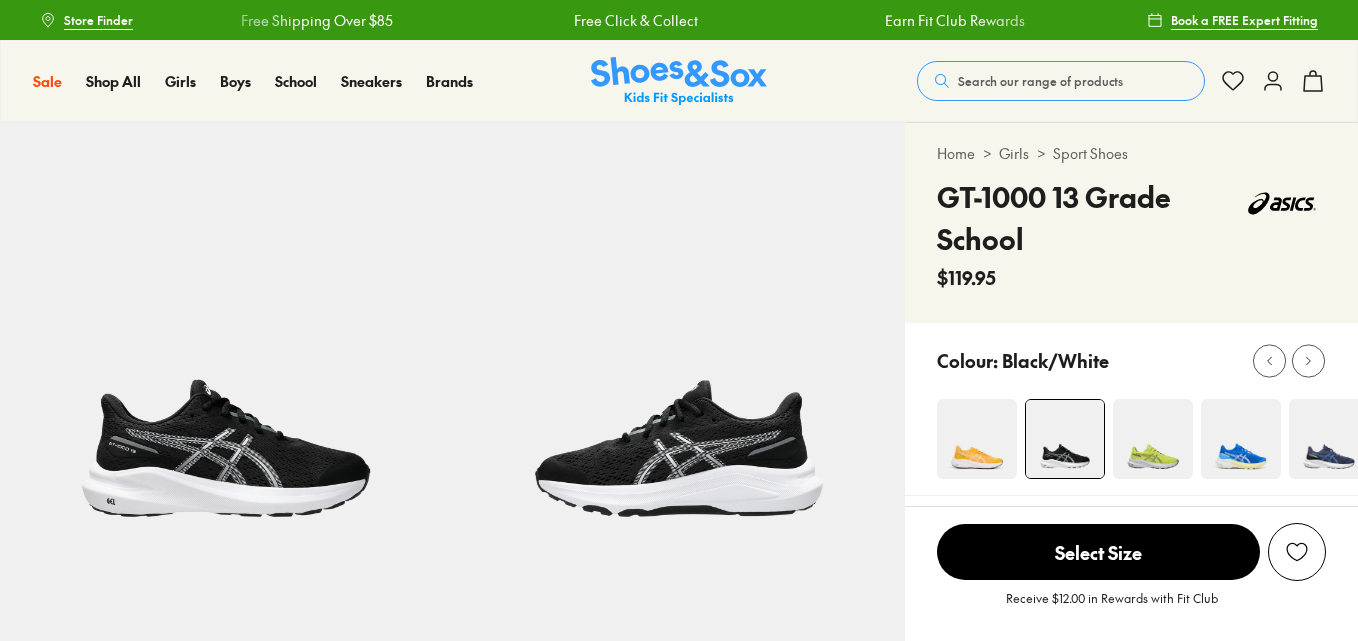 scroll, scrollTop: 0, scrollLeft: 0, axis: both 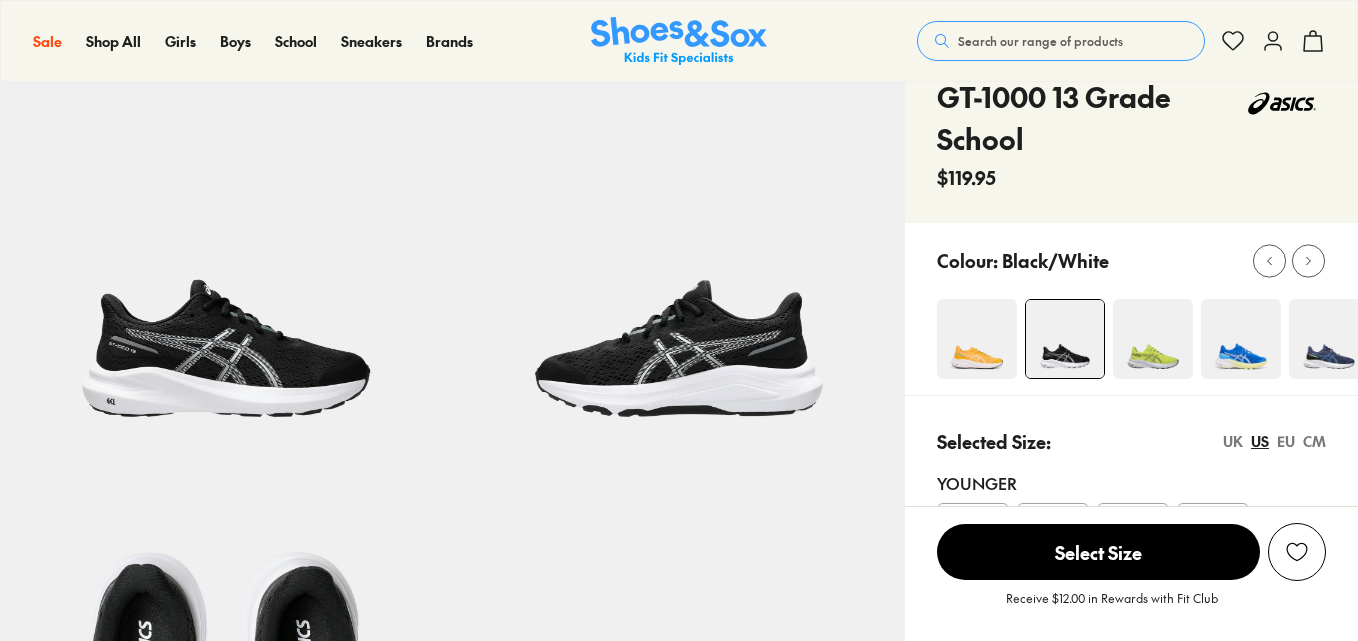 select on "*" 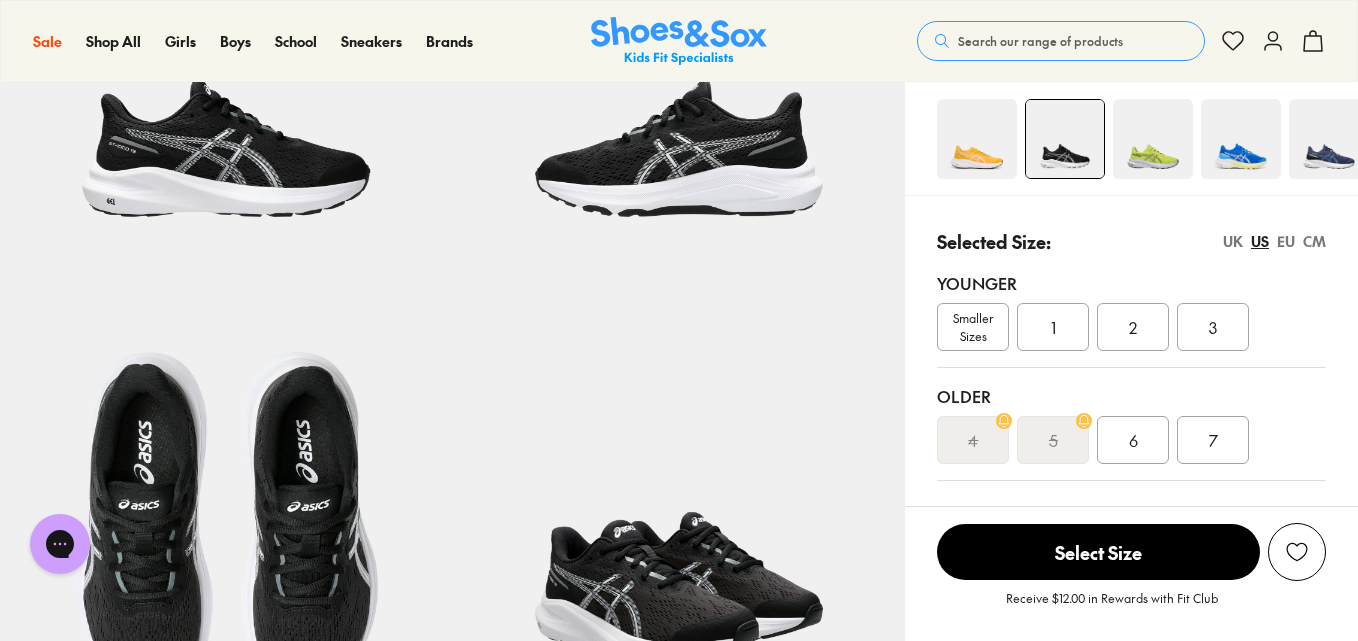 scroll, scrollTop: 200, scrollLeft: 0, axis: vertical 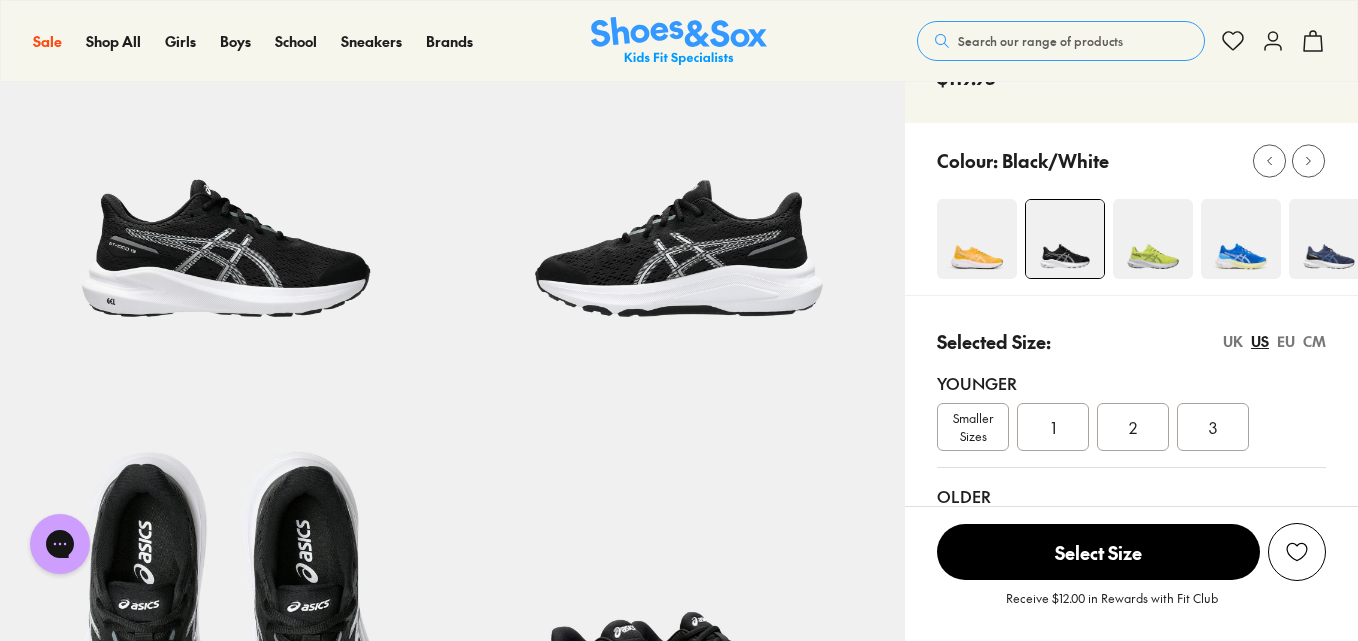 click at bounding box center [1153, 239] 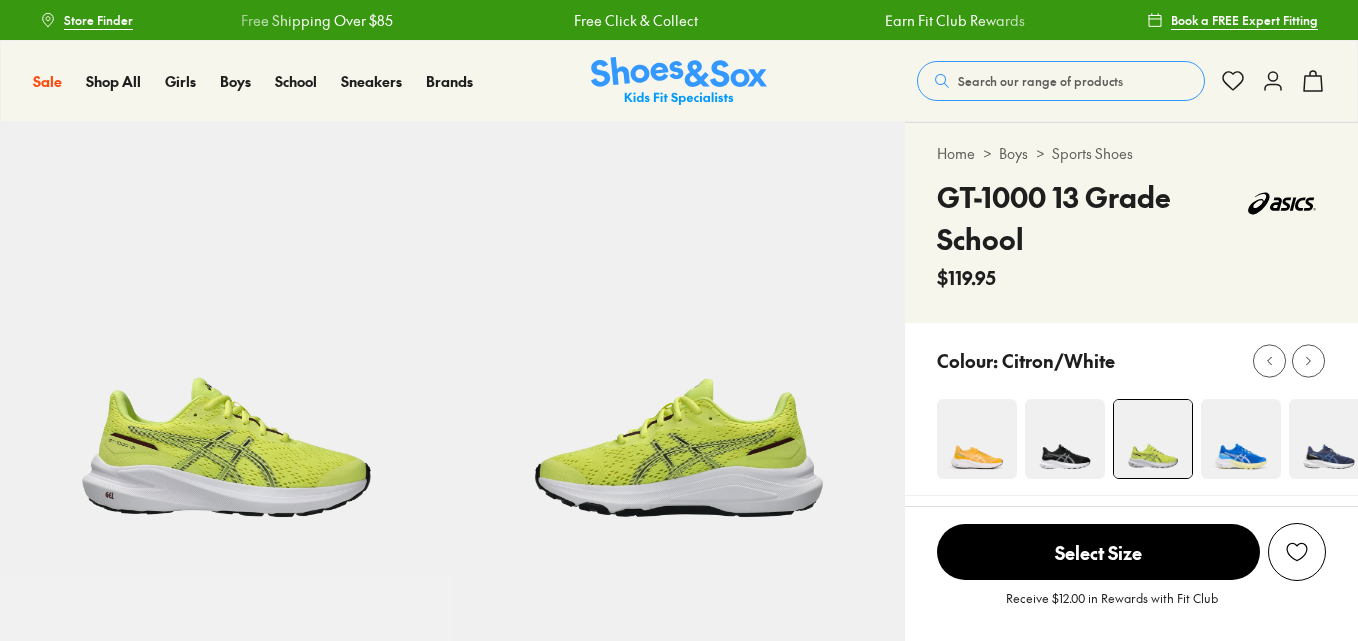 scroll, scrollTop: 0, scrollLeft: 0, axis: both 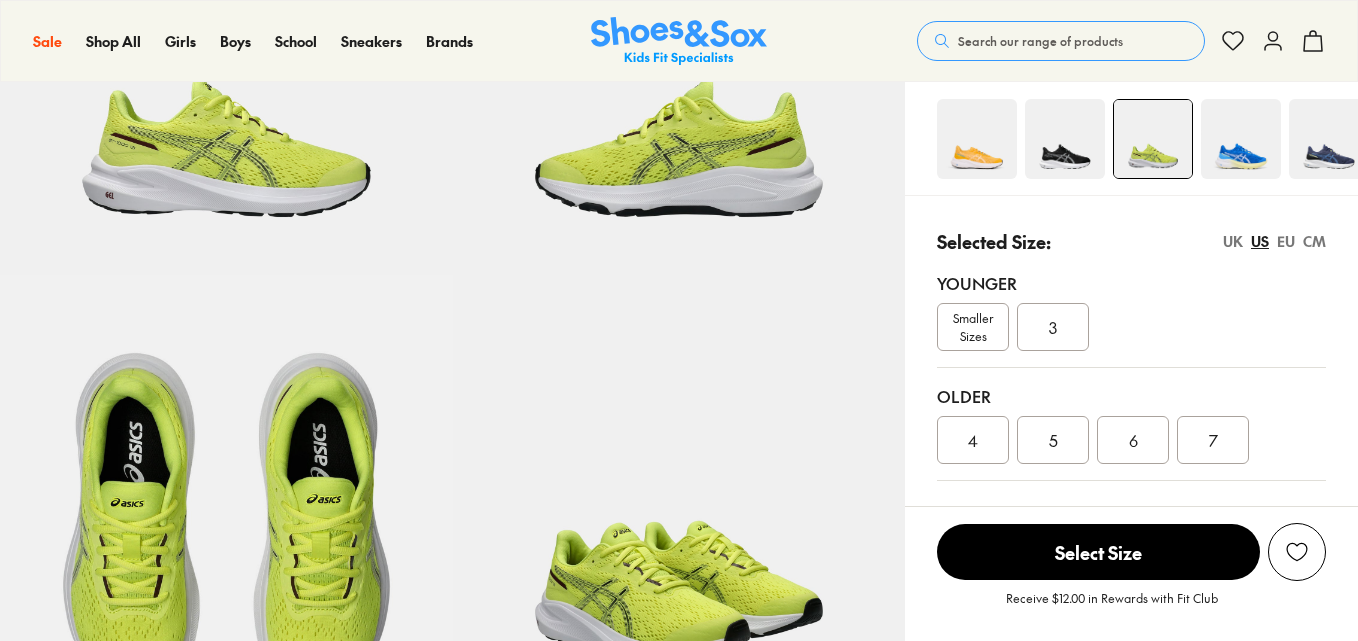select on "*" 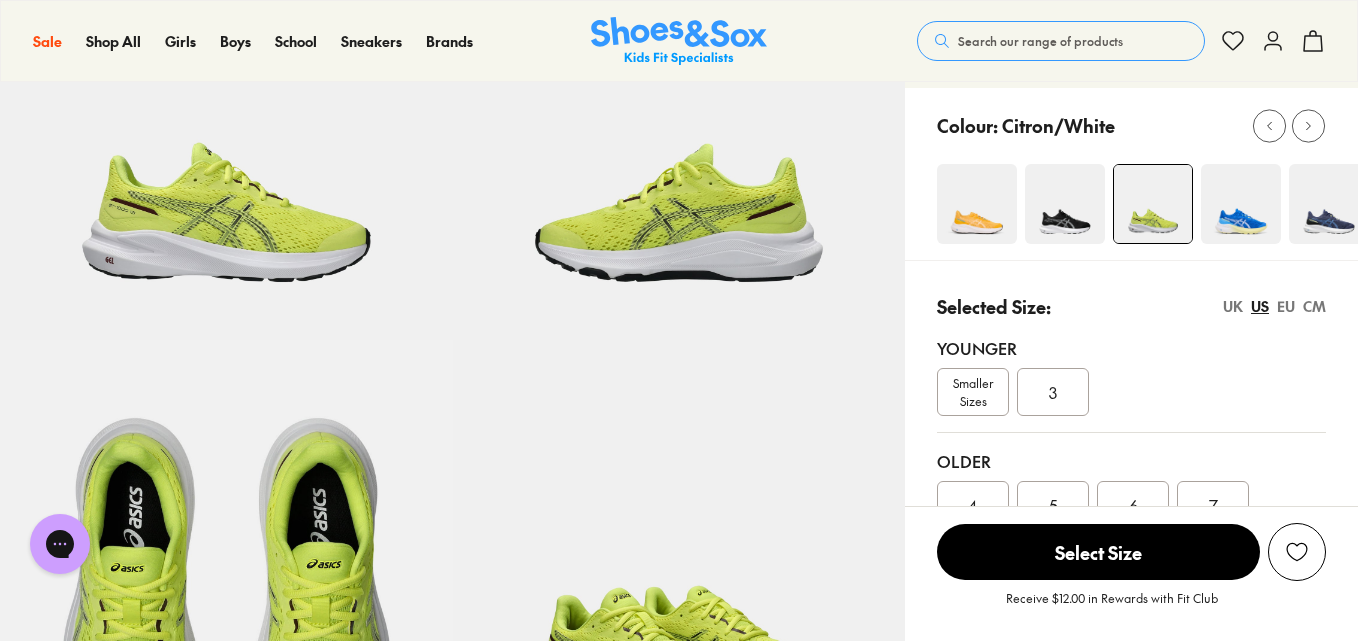 scroll, scrollTop: 200, scrollLeft: 0, axis: vertical 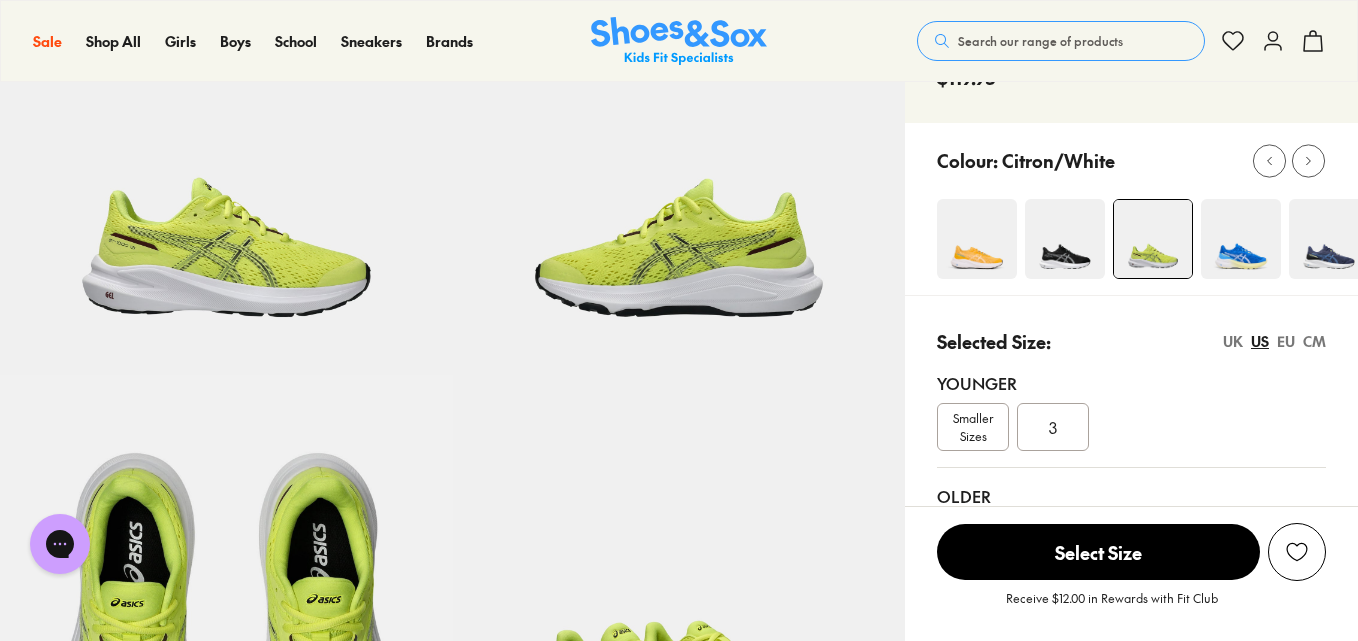 click at bounding box center (1241, 239) 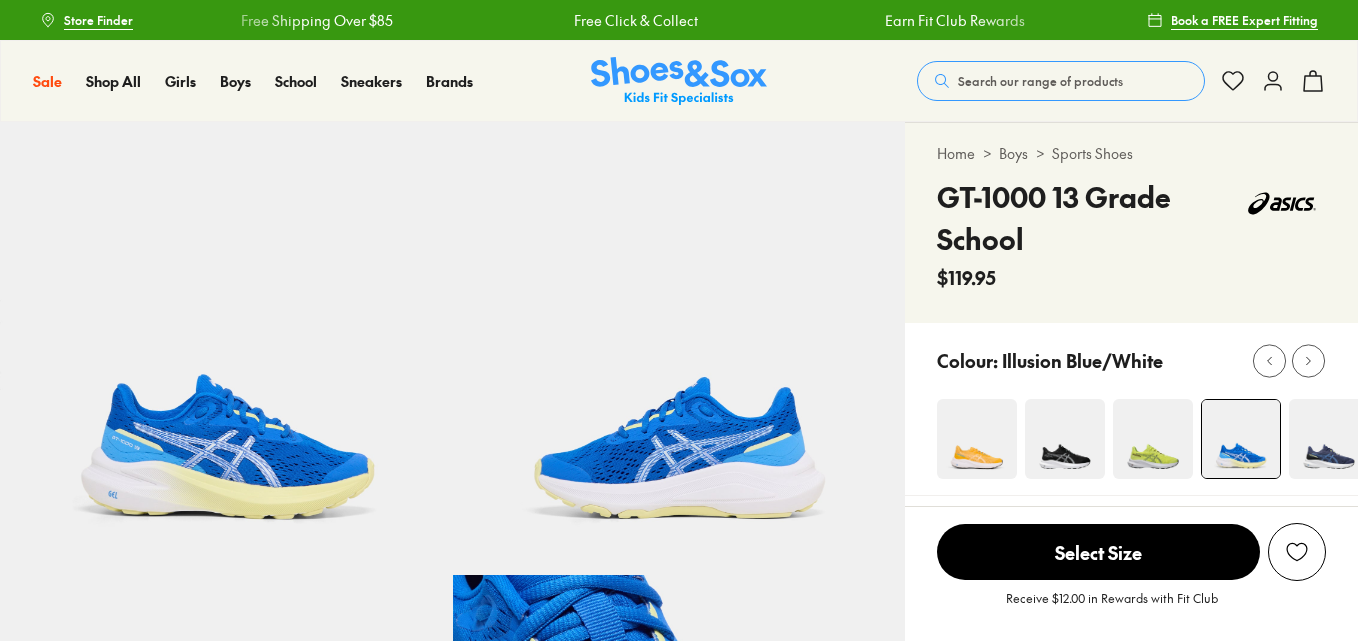 scroll, scrollTop: 0, scrollLeft: 0, axis: both 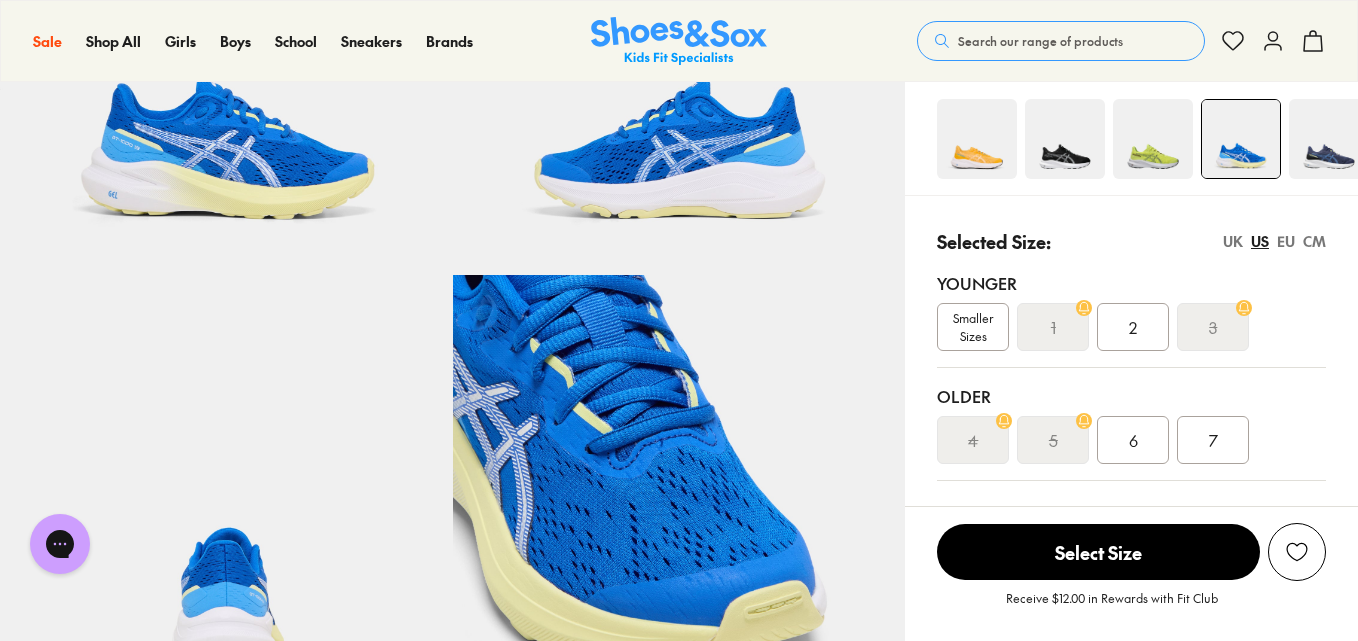click on "1" at bounding box center [1053, 327] 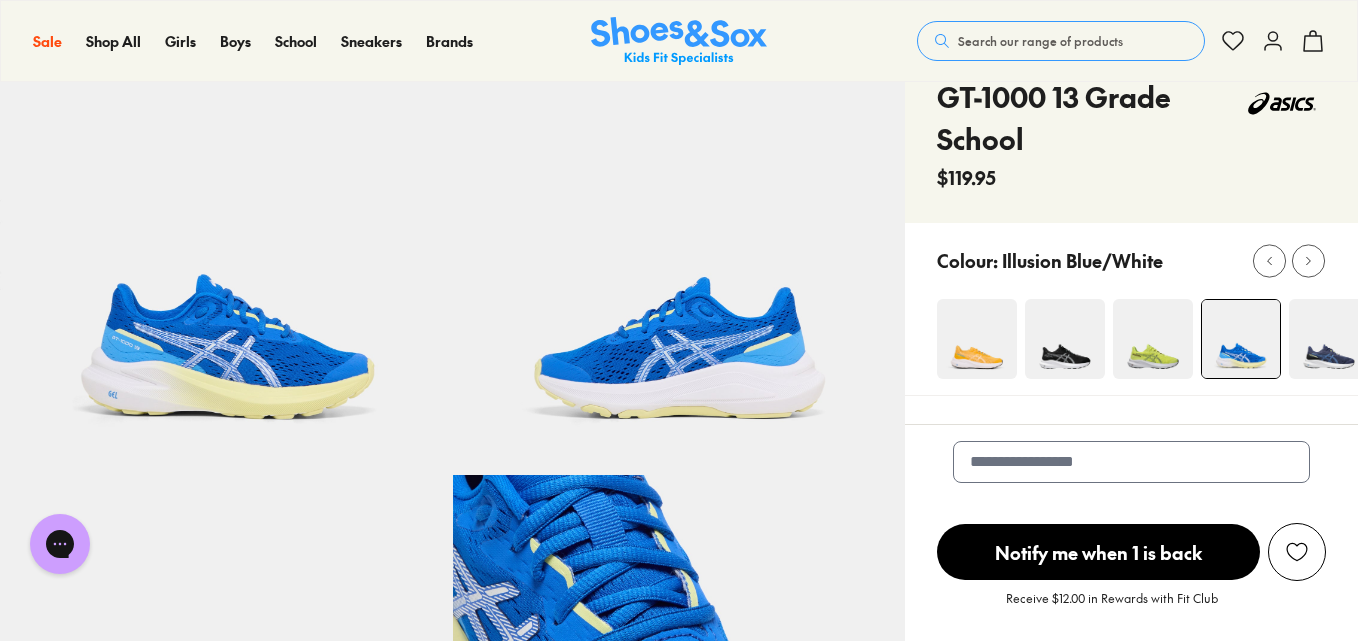 scroll, scrollTop: 200, scrollLeft: 0, axis: vertical 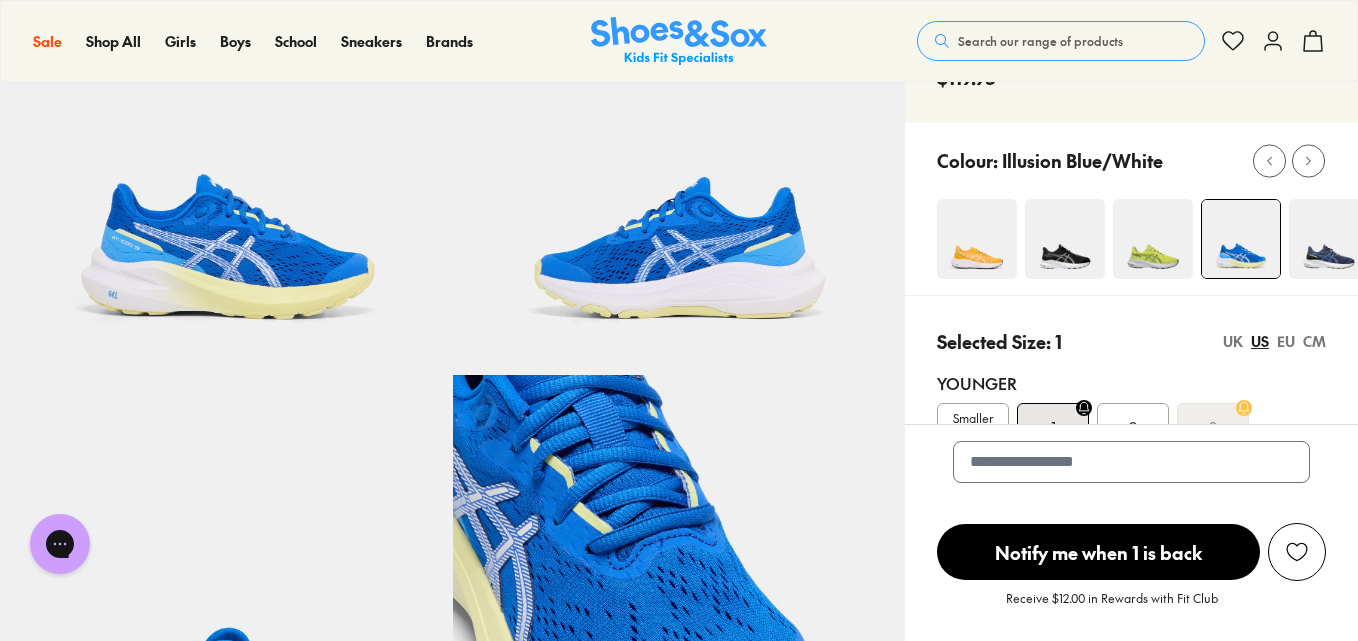 click at bounding box center (1329, 239) 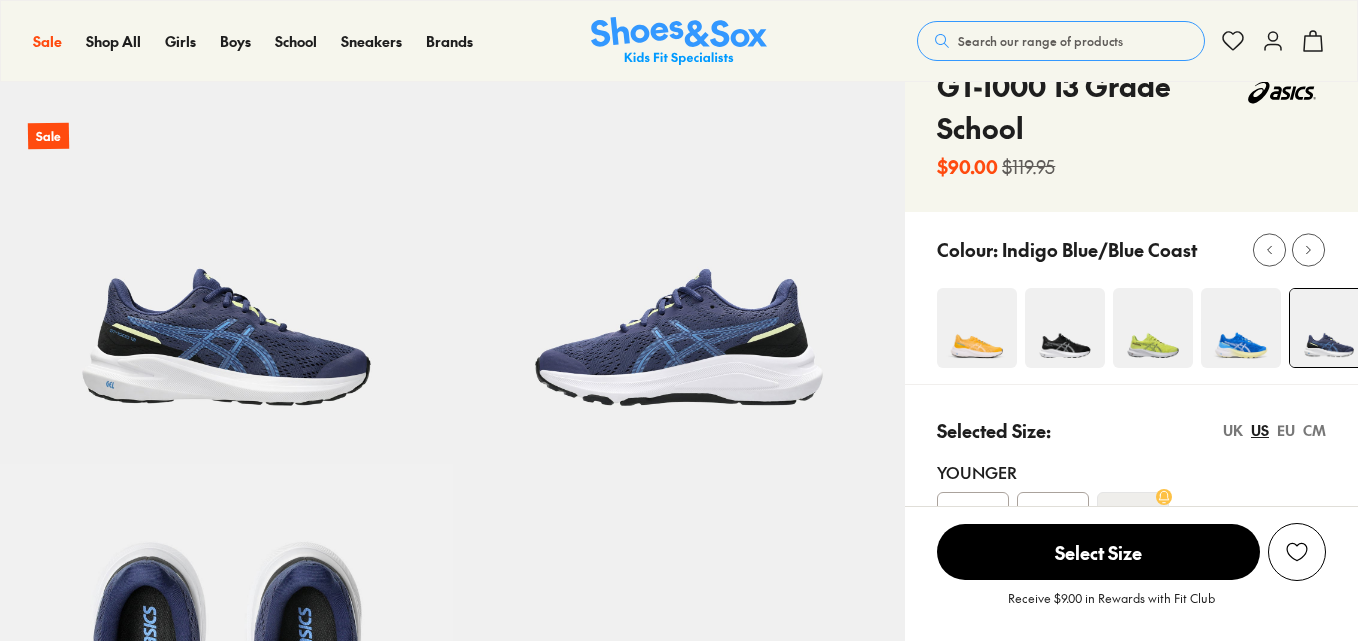 scroll, scrollTop: 200, scrollLeft: 0, axis: vertical 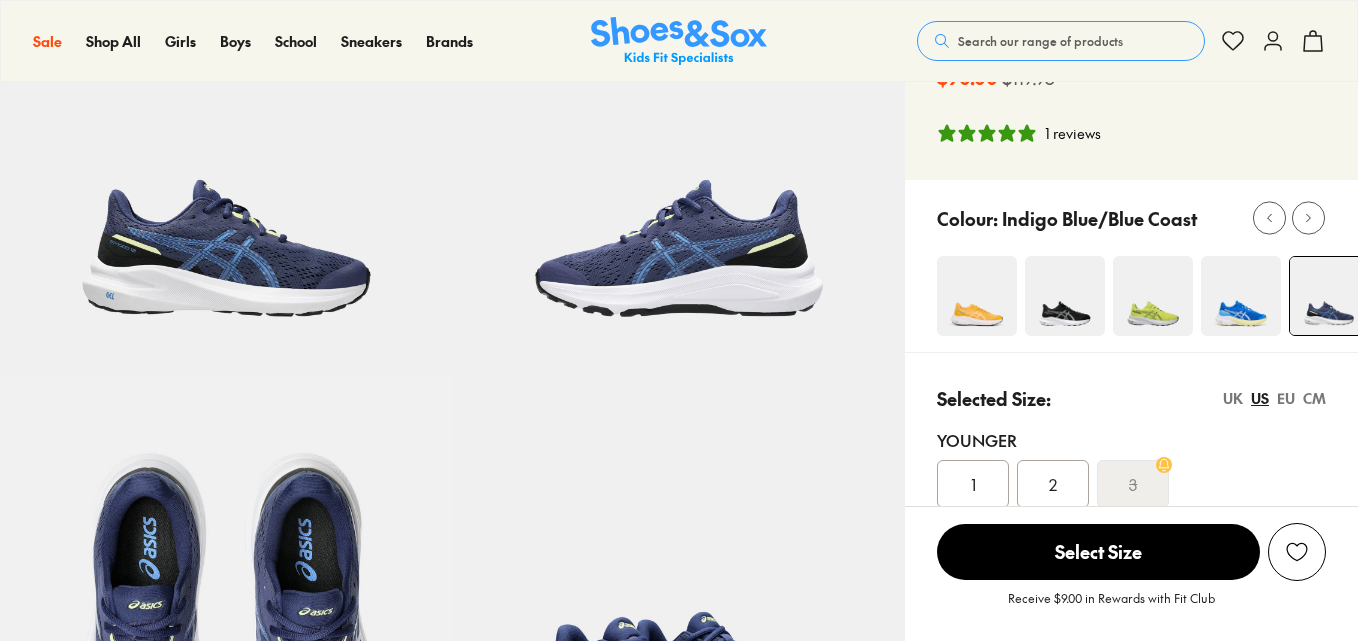 select on "*" 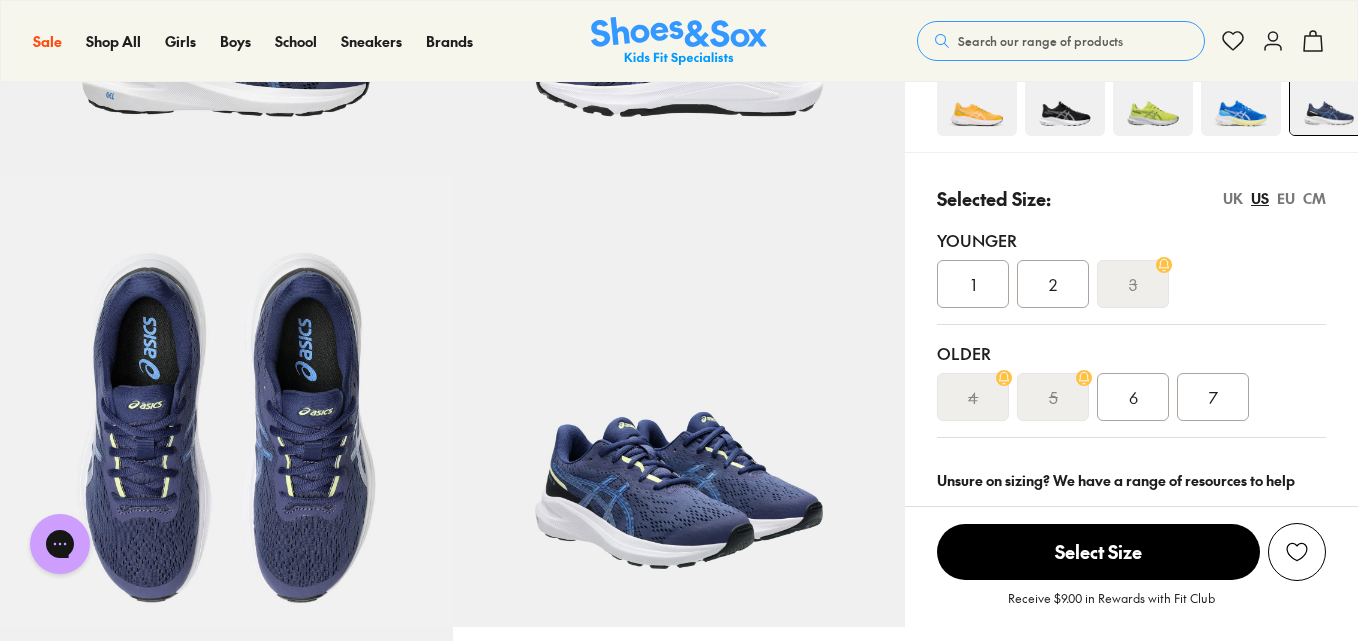 scroll, scrollTop: 0, scrollLeft: 0, axis: both 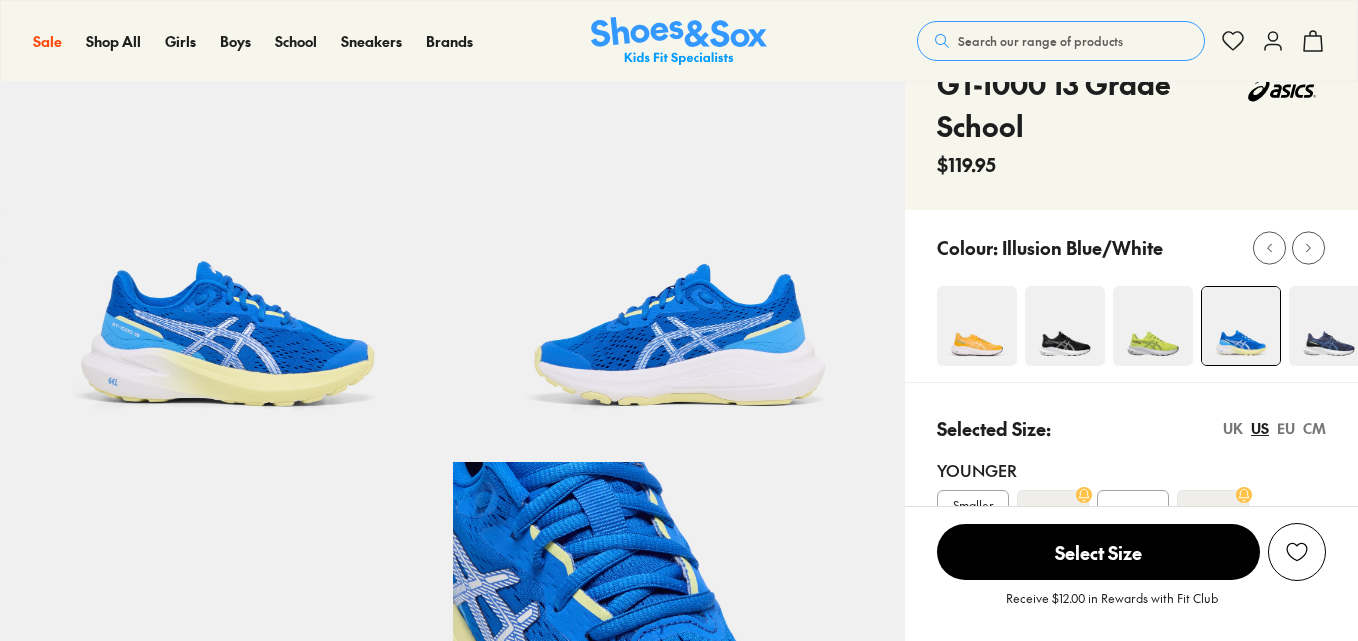 select on "*" 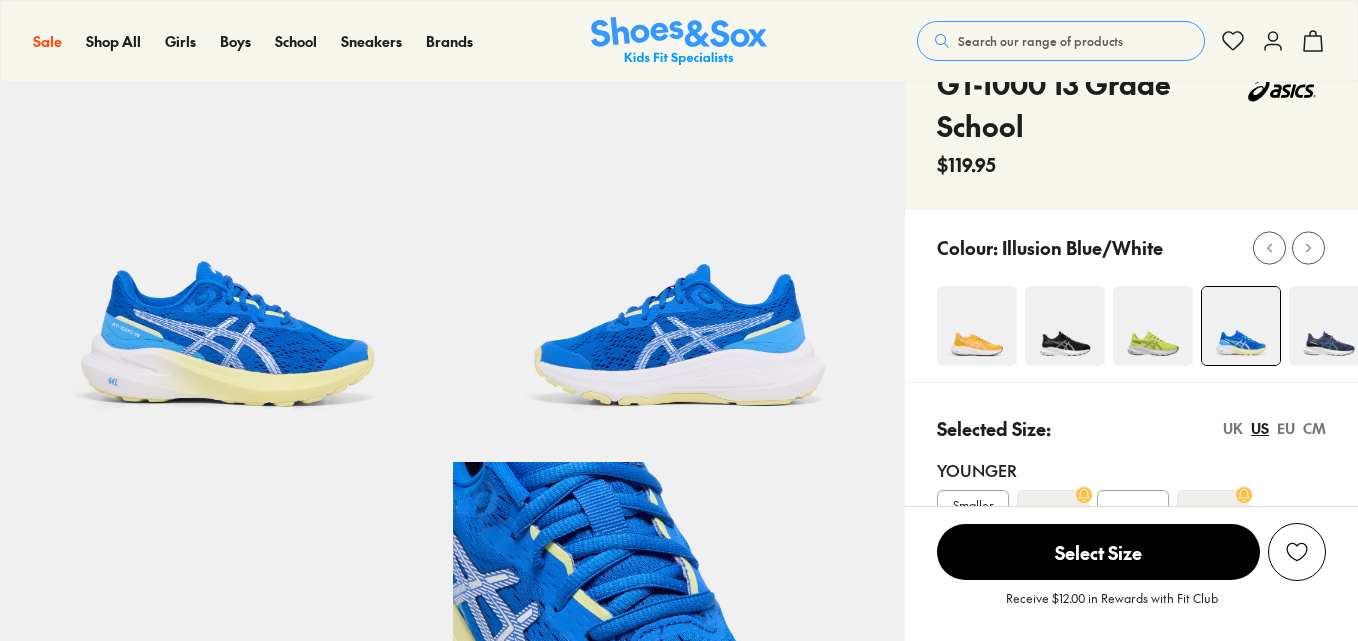 scroll, scrollTop: 0, scrollLeft: 0, axis: both 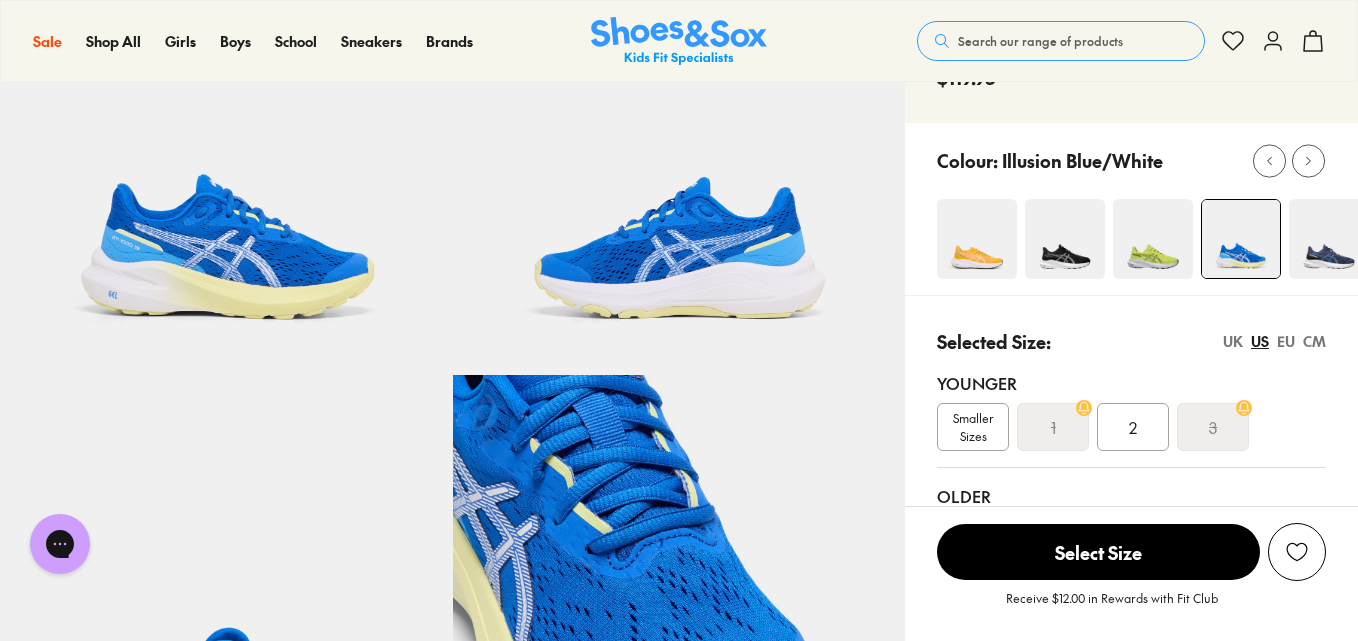 click at bounding box center [1329, 239] 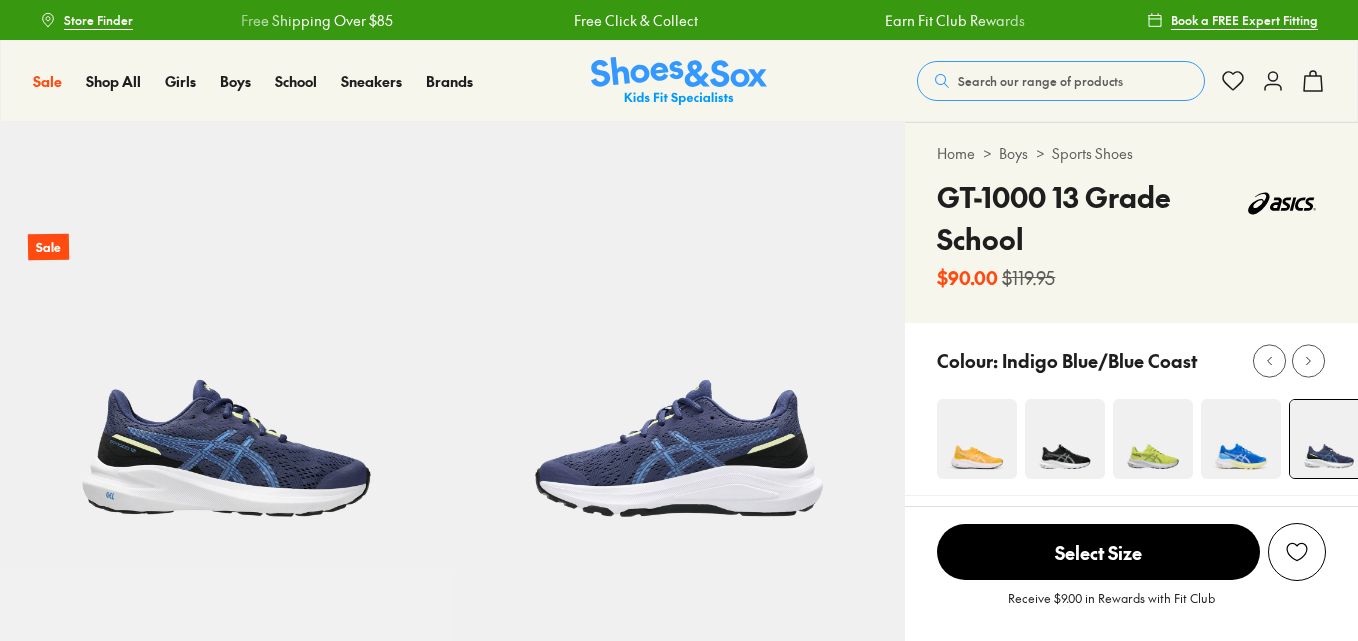 scroll, scrollTop: 0, scrollLeft: 0, axis: both 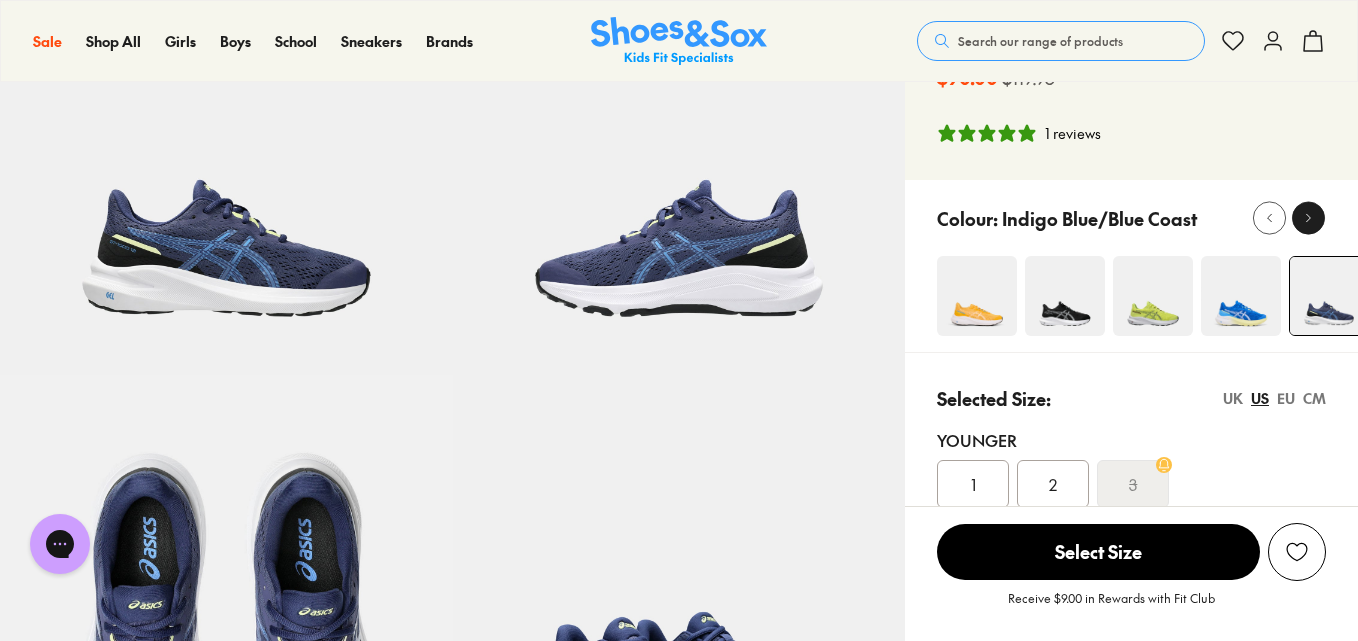 click at bounding box center (1308, 218) 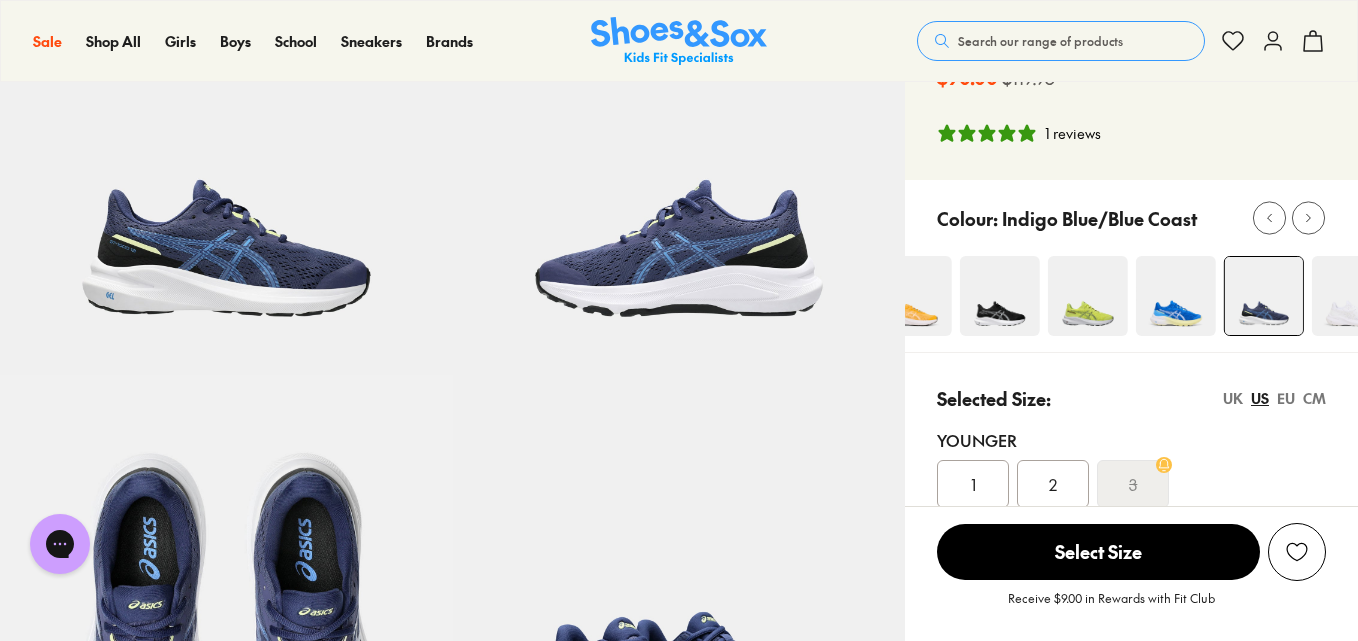click at bounding box center [1352, 296] 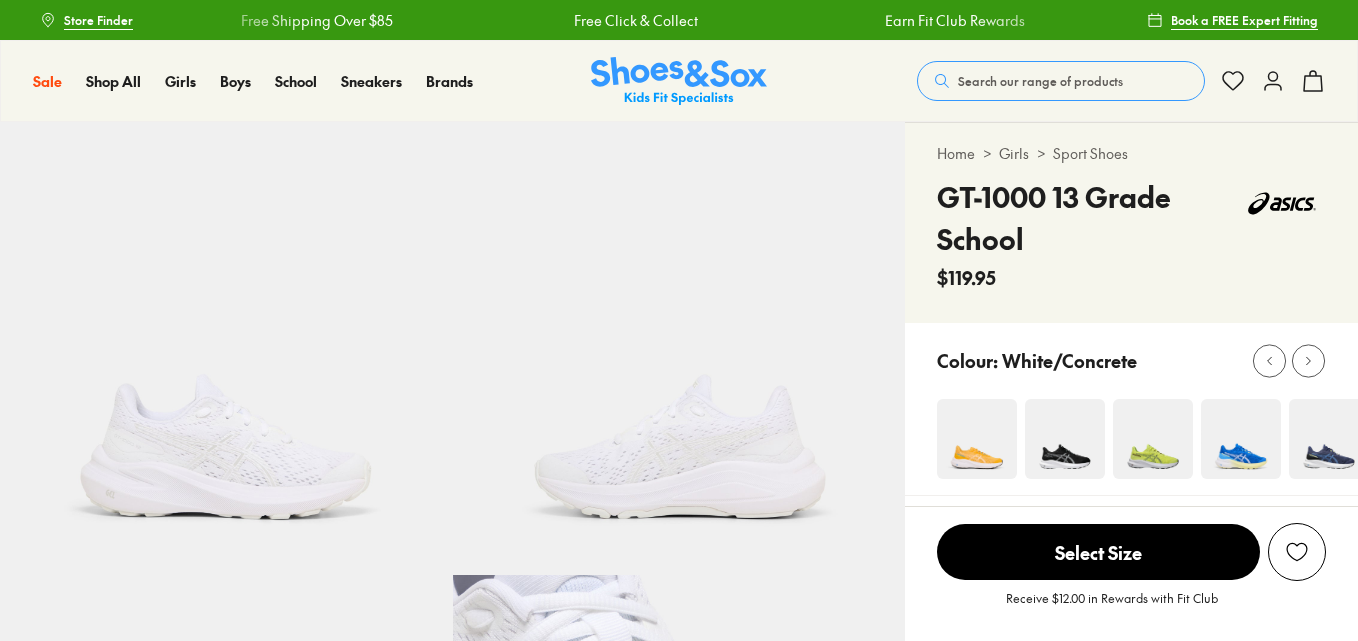scroll, scrollTop: 0, scrollLeft: 0, axis: both 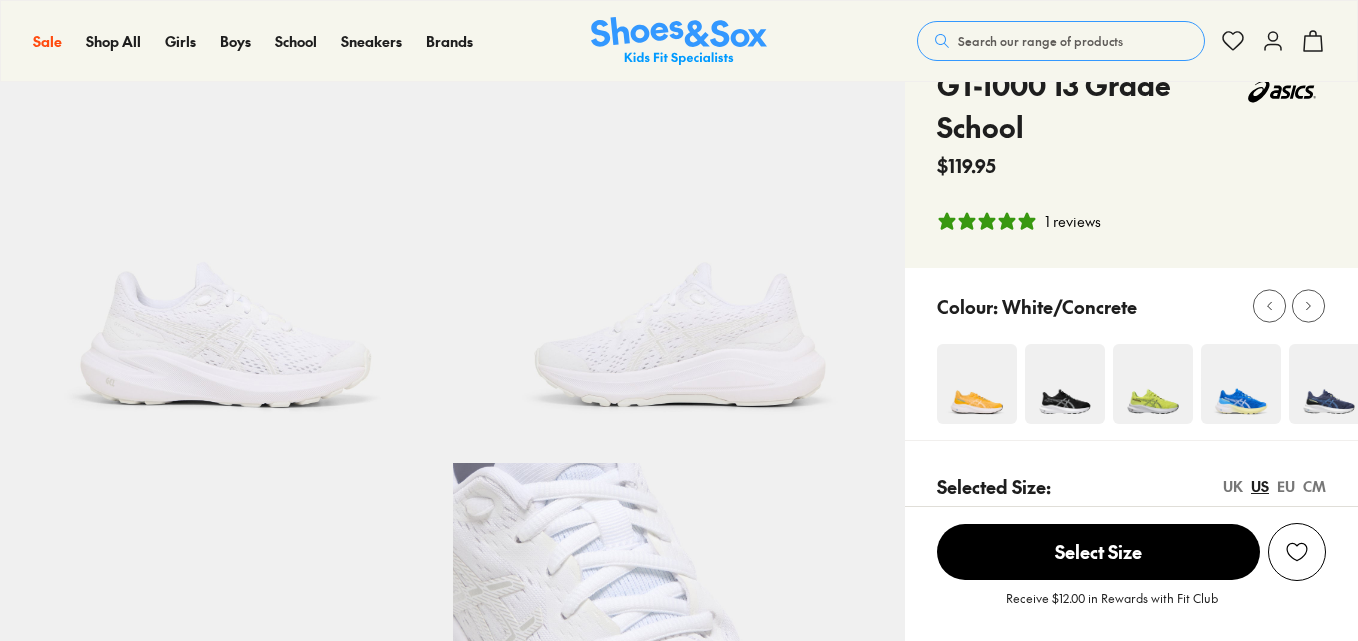 select on "*" 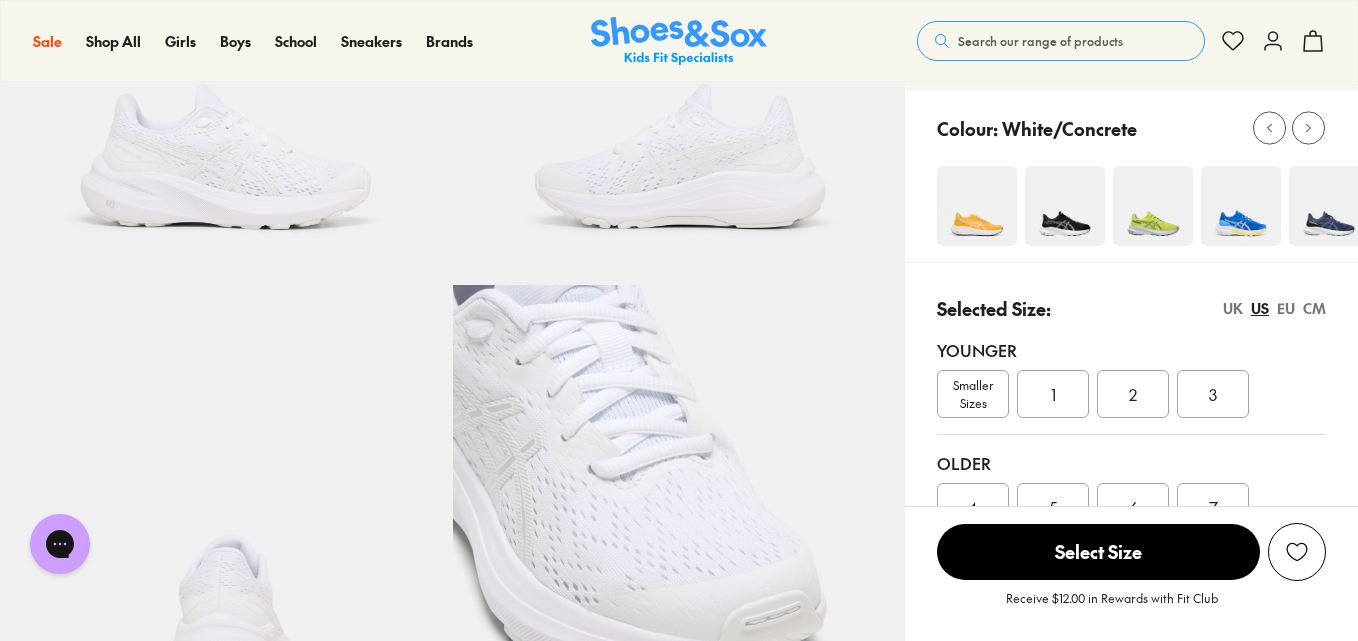 scroll, scrollTop: 200, scrollLeft: 0, axis: vertical 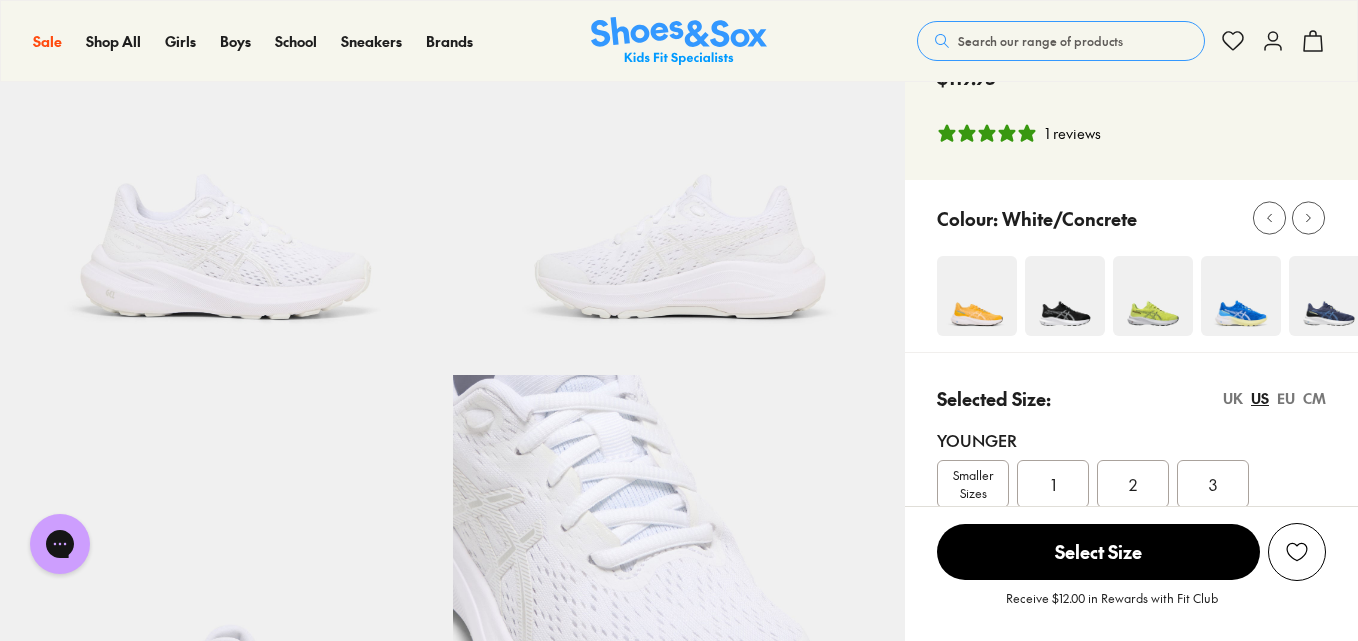 click 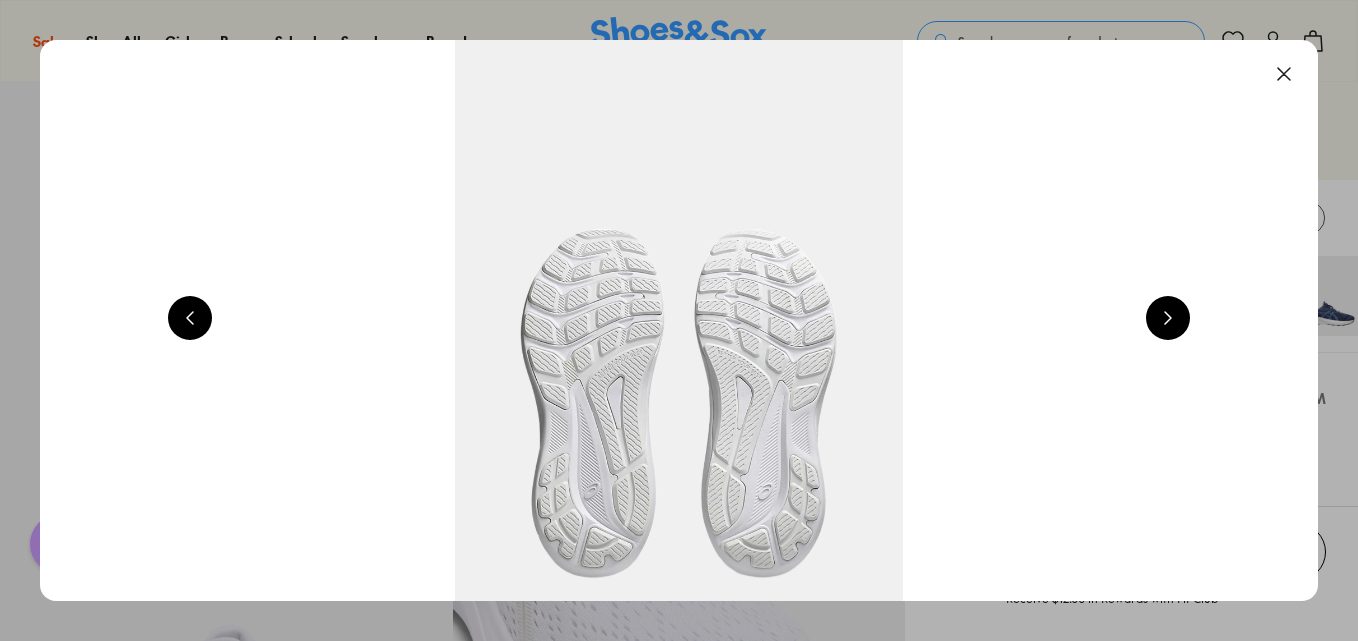 scroll, scrollTop: 0, scrollLeft: 2572, axis: horizontal 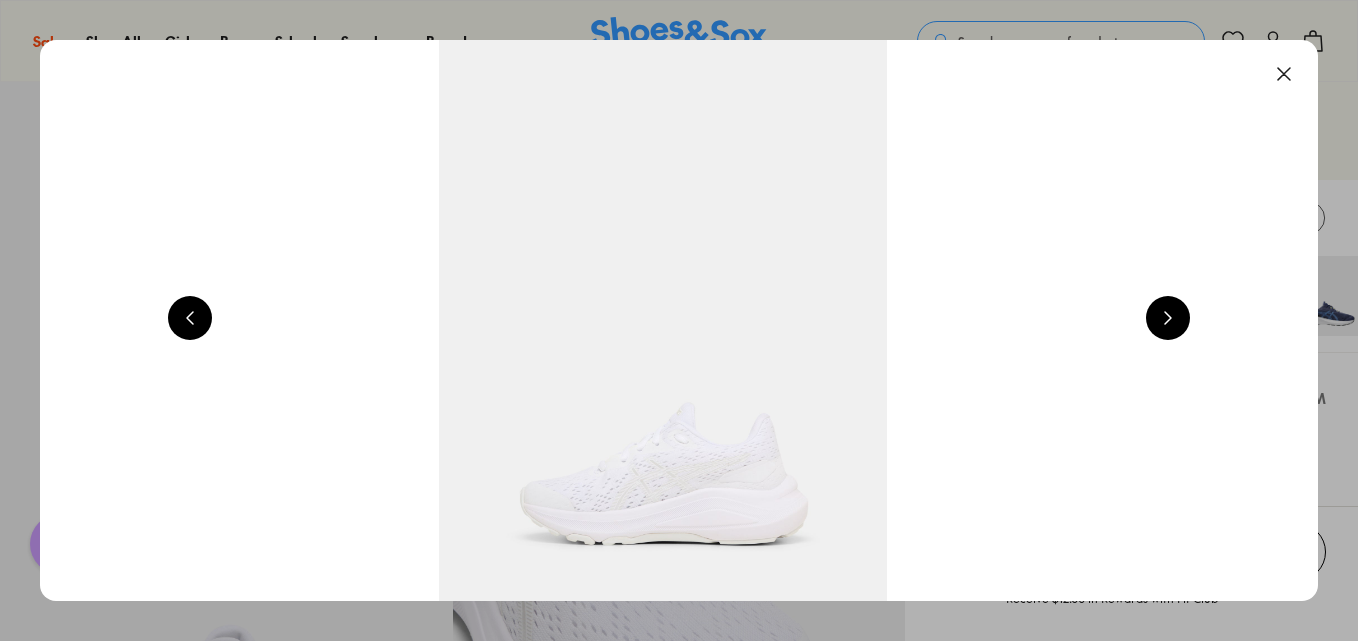 click at bounding box center (1284, 74) 